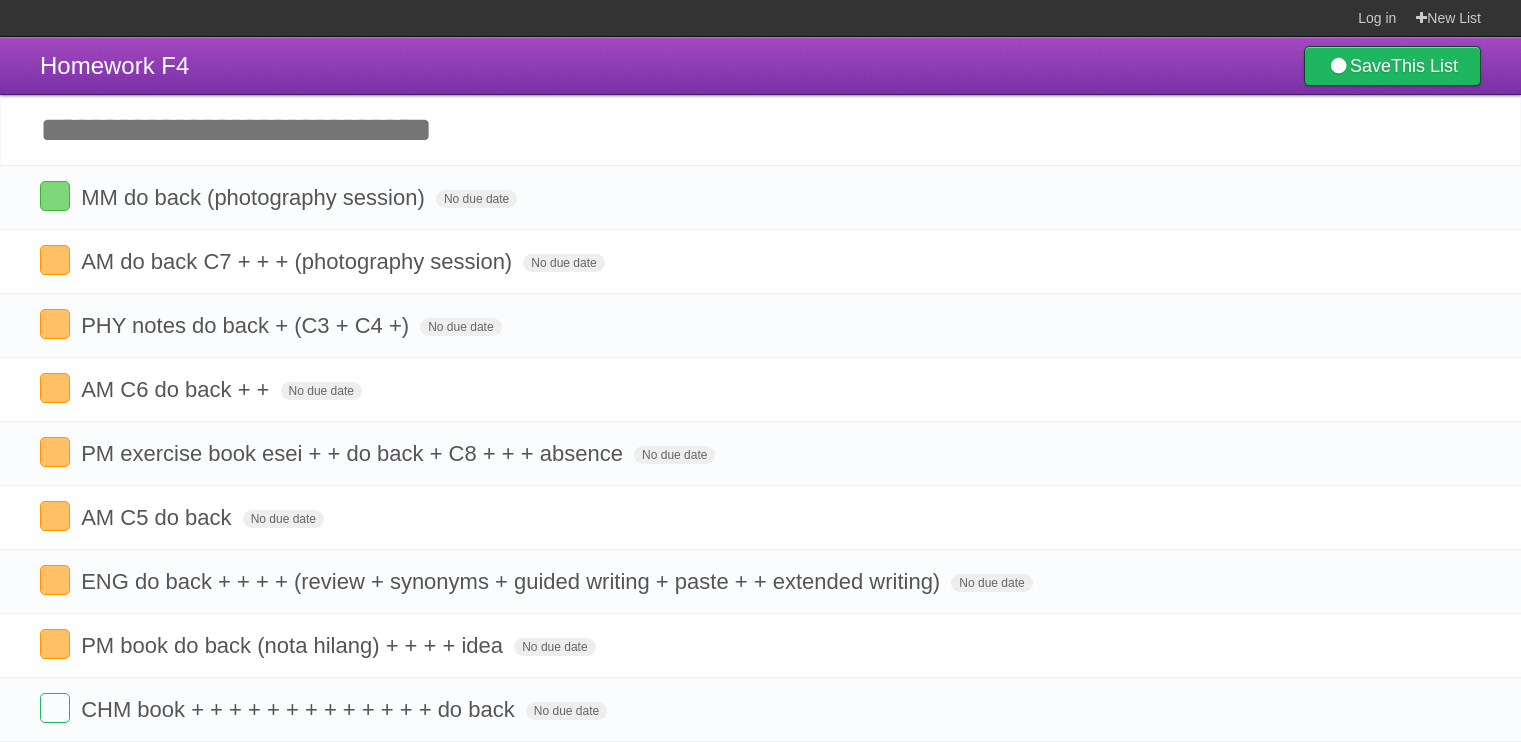 scroll, scrollTop: 0, scrollLeft: 0, axis: both 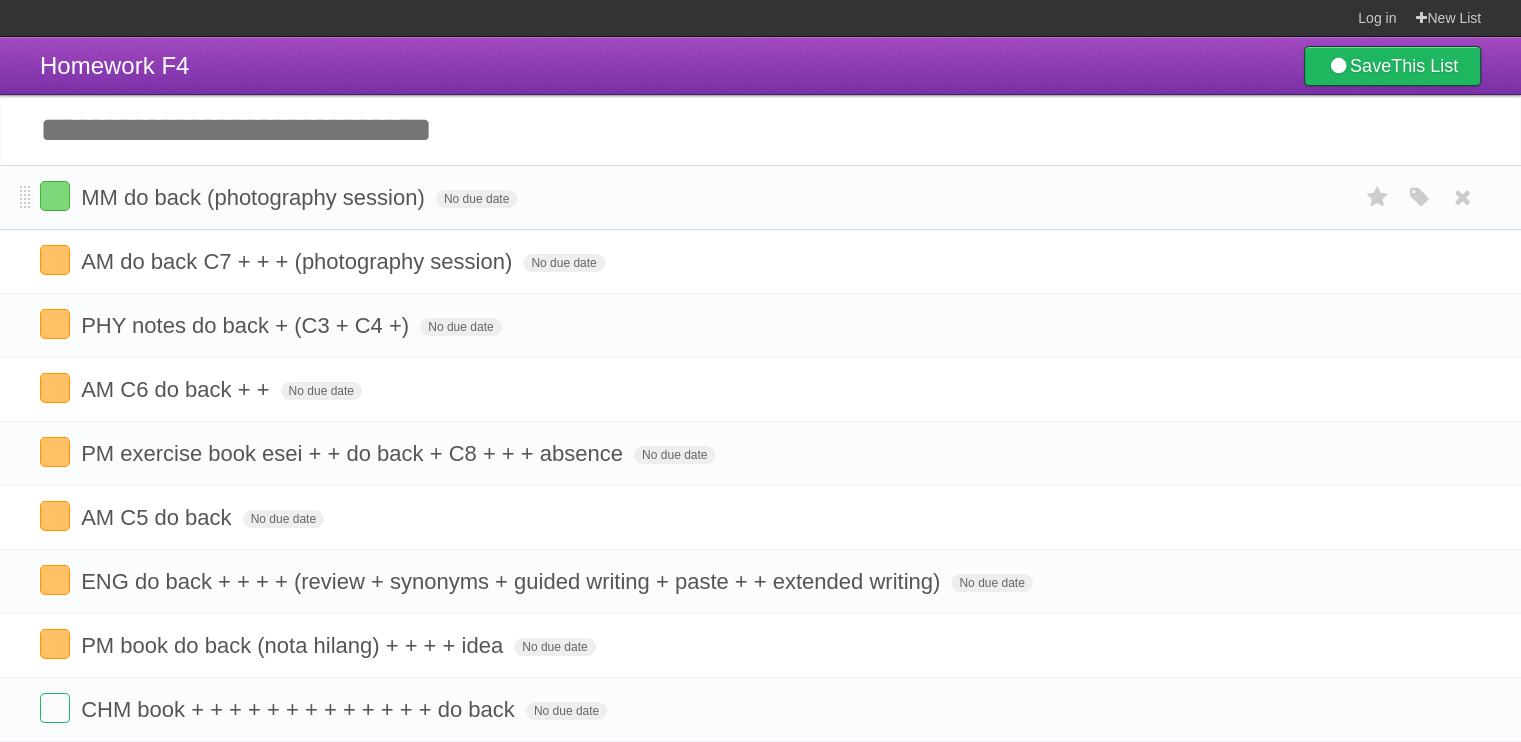 click on "MM do back (photography session)
No due date
White
Red
Blue
Green
Purple
Orange" at bounding box center (760, 197) 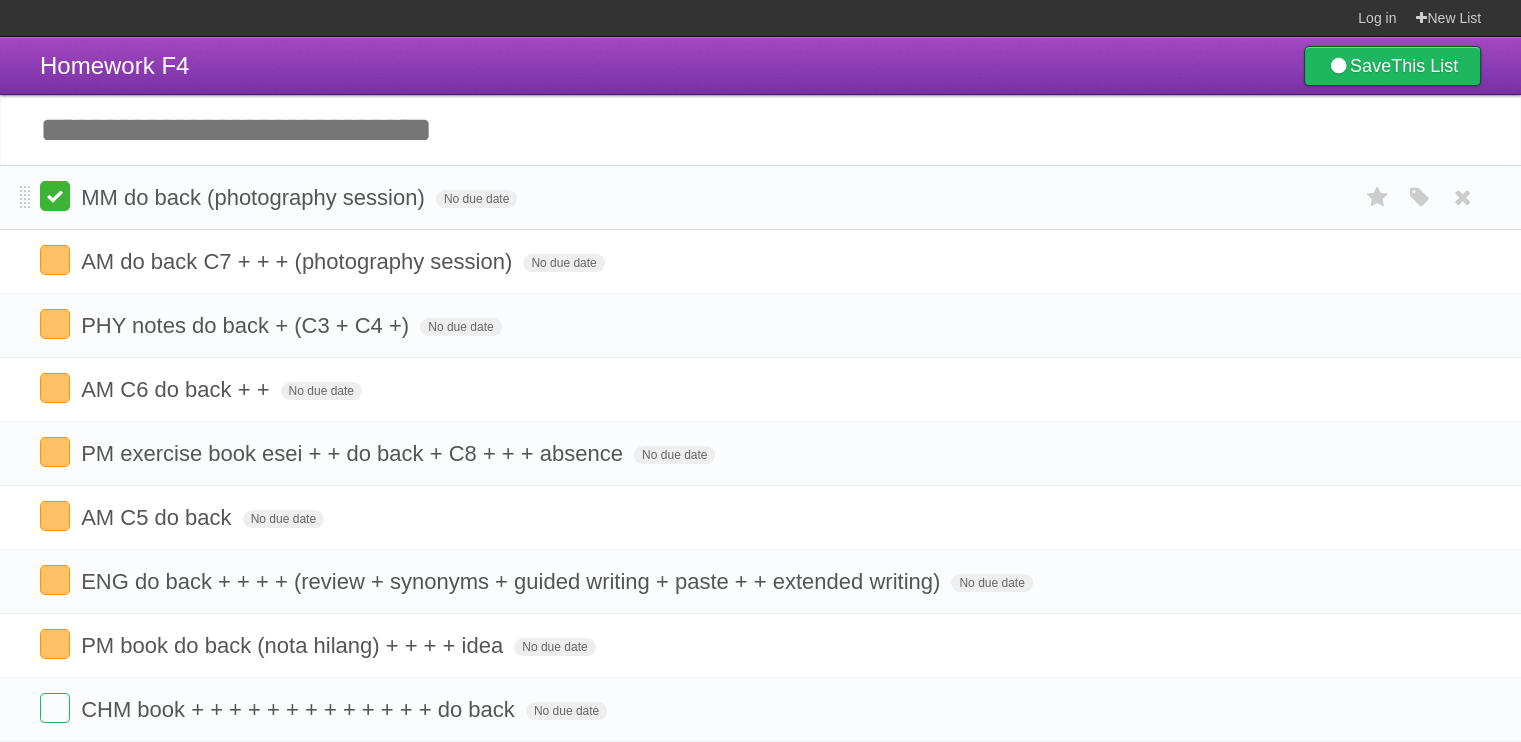 click at bounding box center (55, 196) 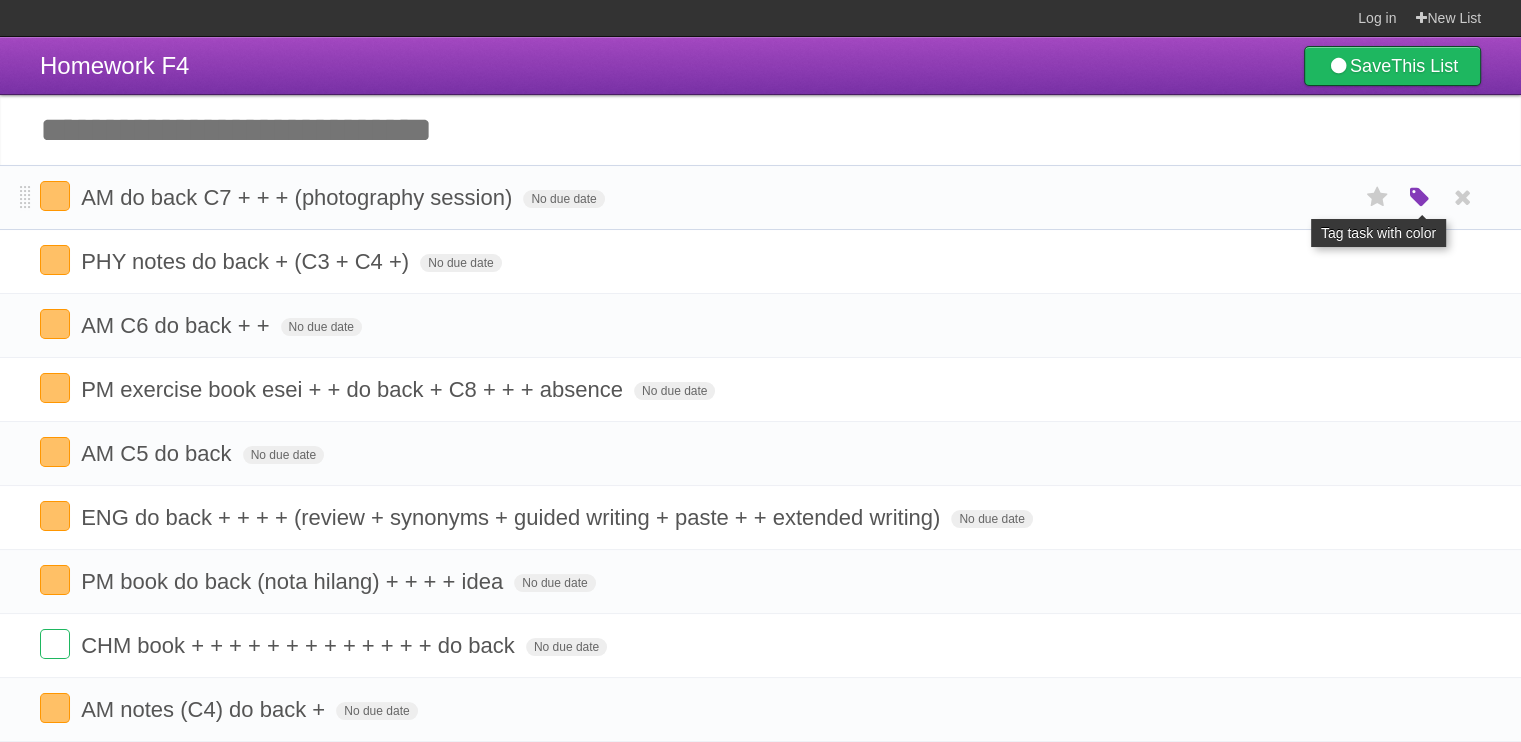 click at bounding box center [1420, 198] 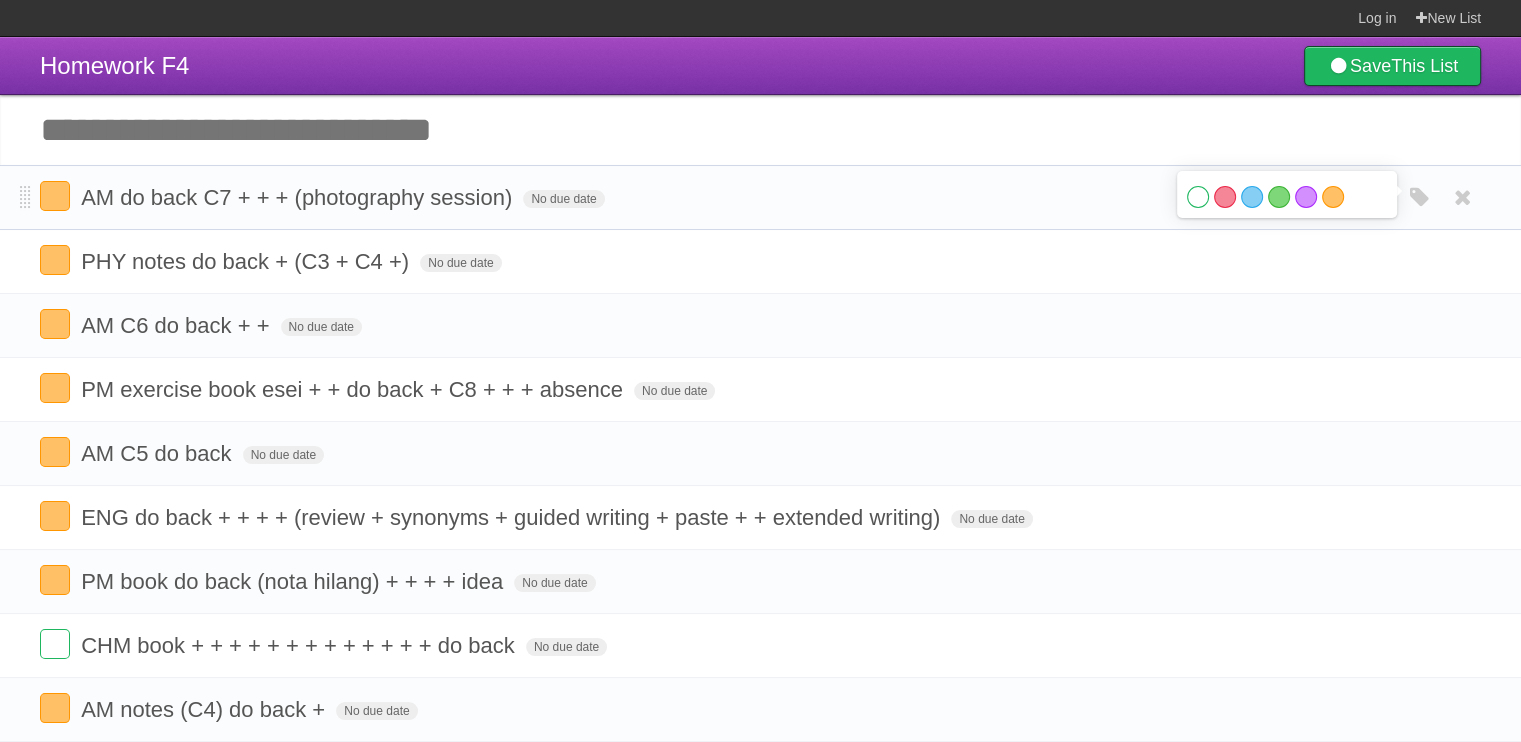 click on "White" at bounding box center [1198, 197] 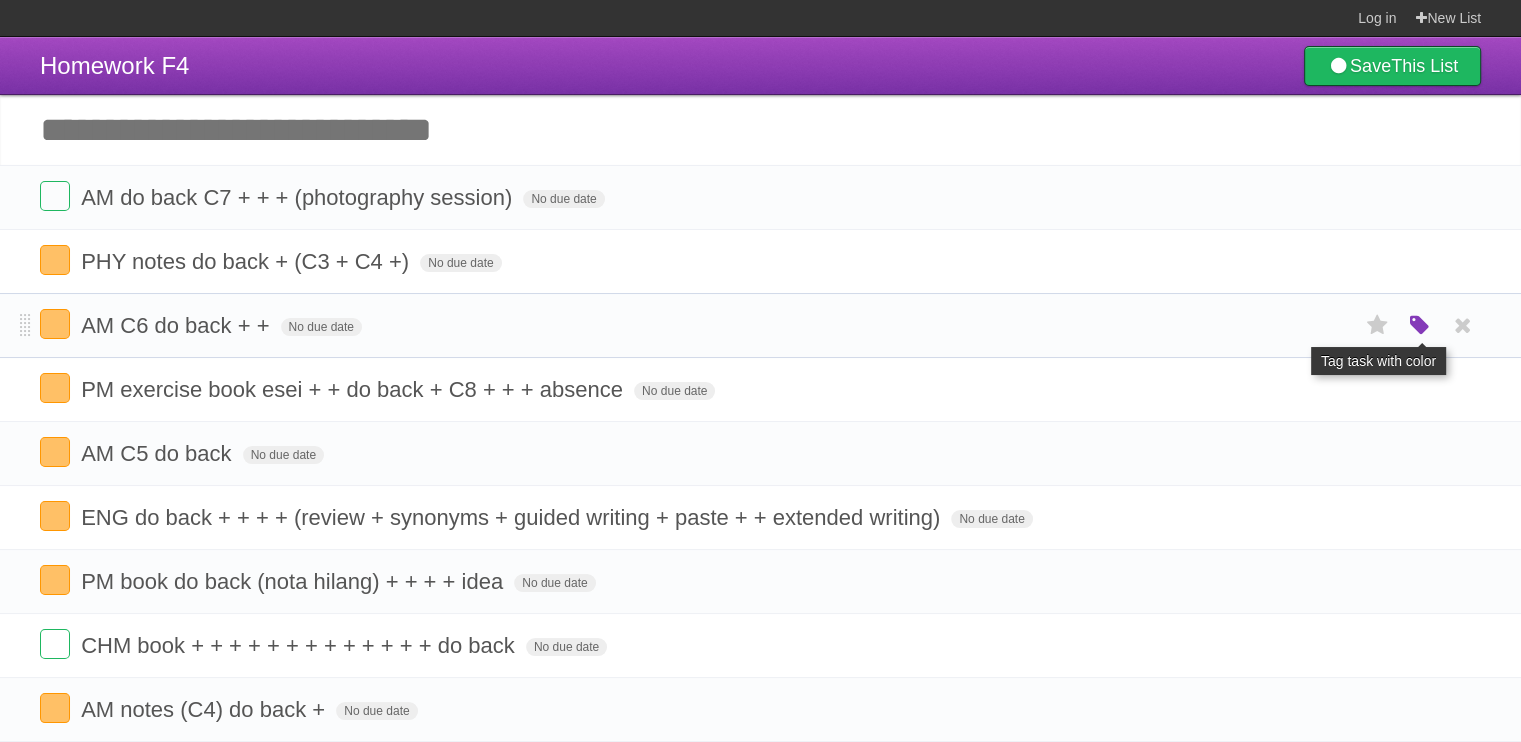 click at bounding box center (1420, 326) 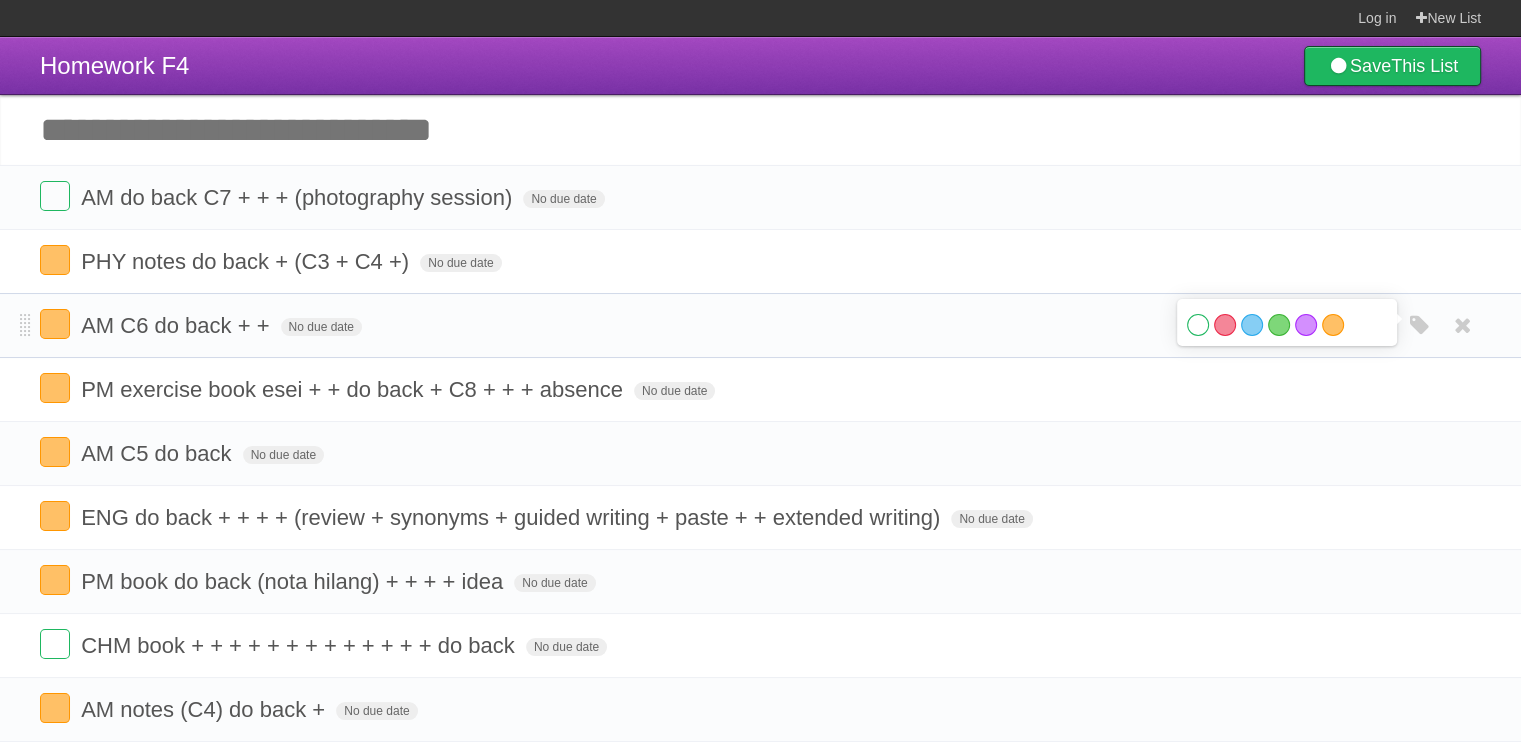 click on "White" at bounding box center [1198, 325] 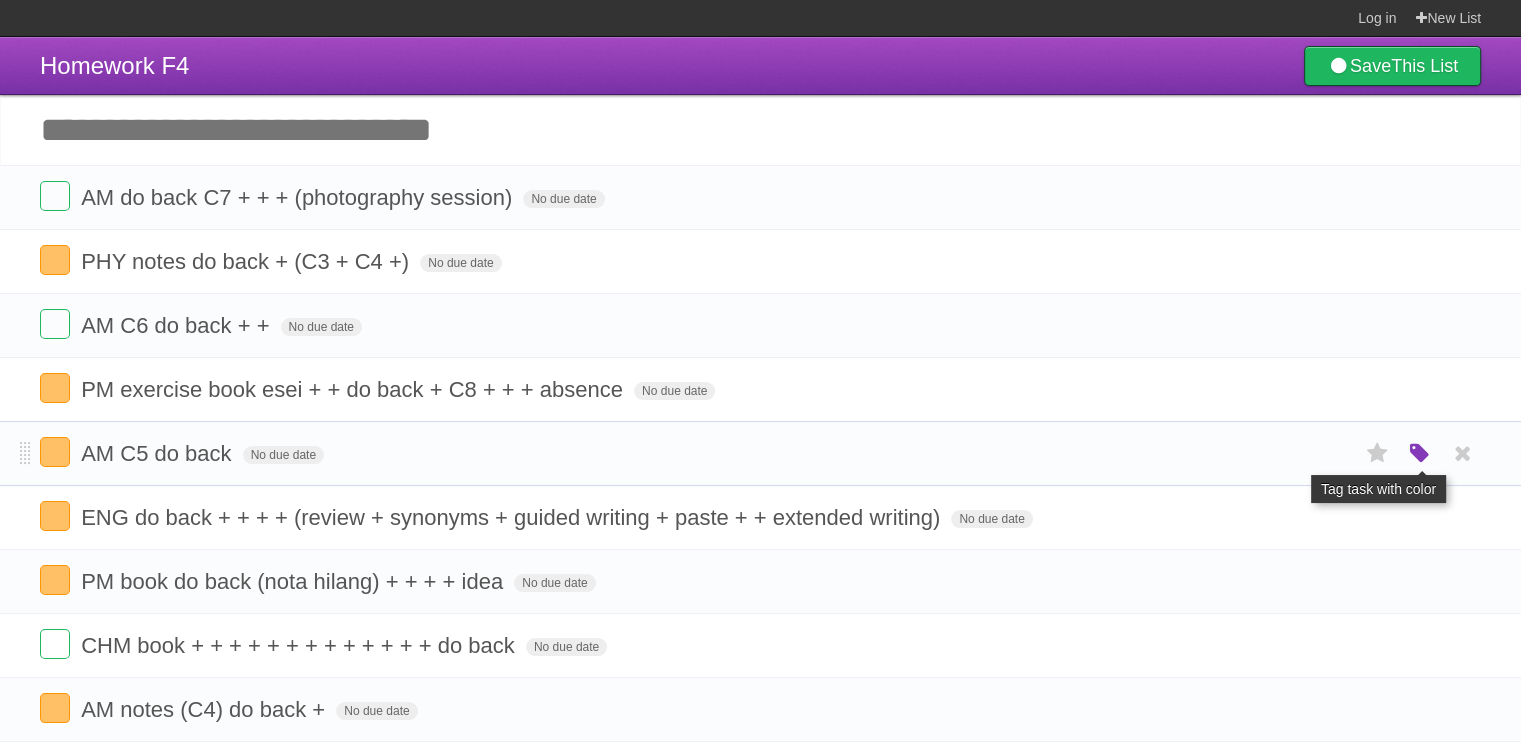 click at bounding box center [1420, 454] 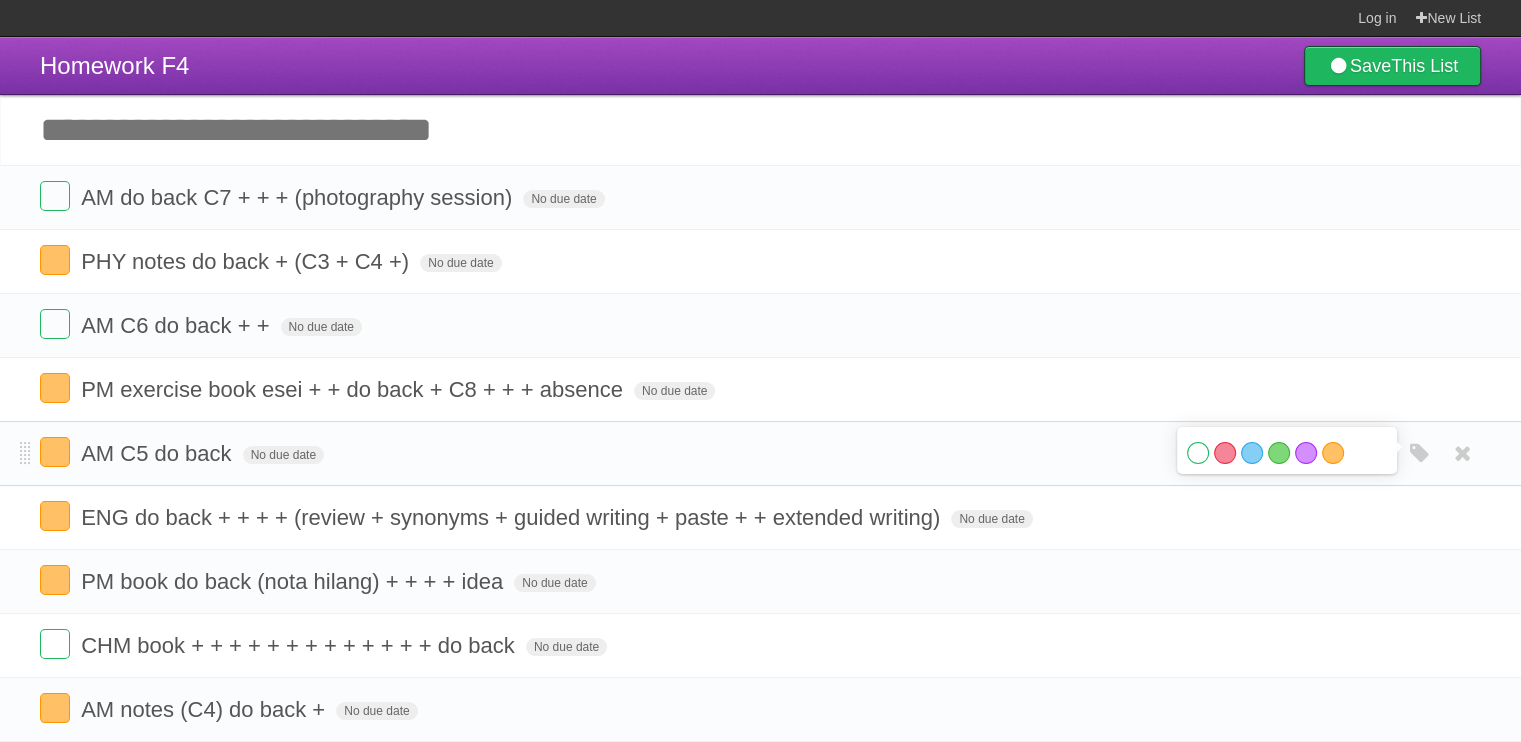 click on "White" at bounding box center [1198, 453] 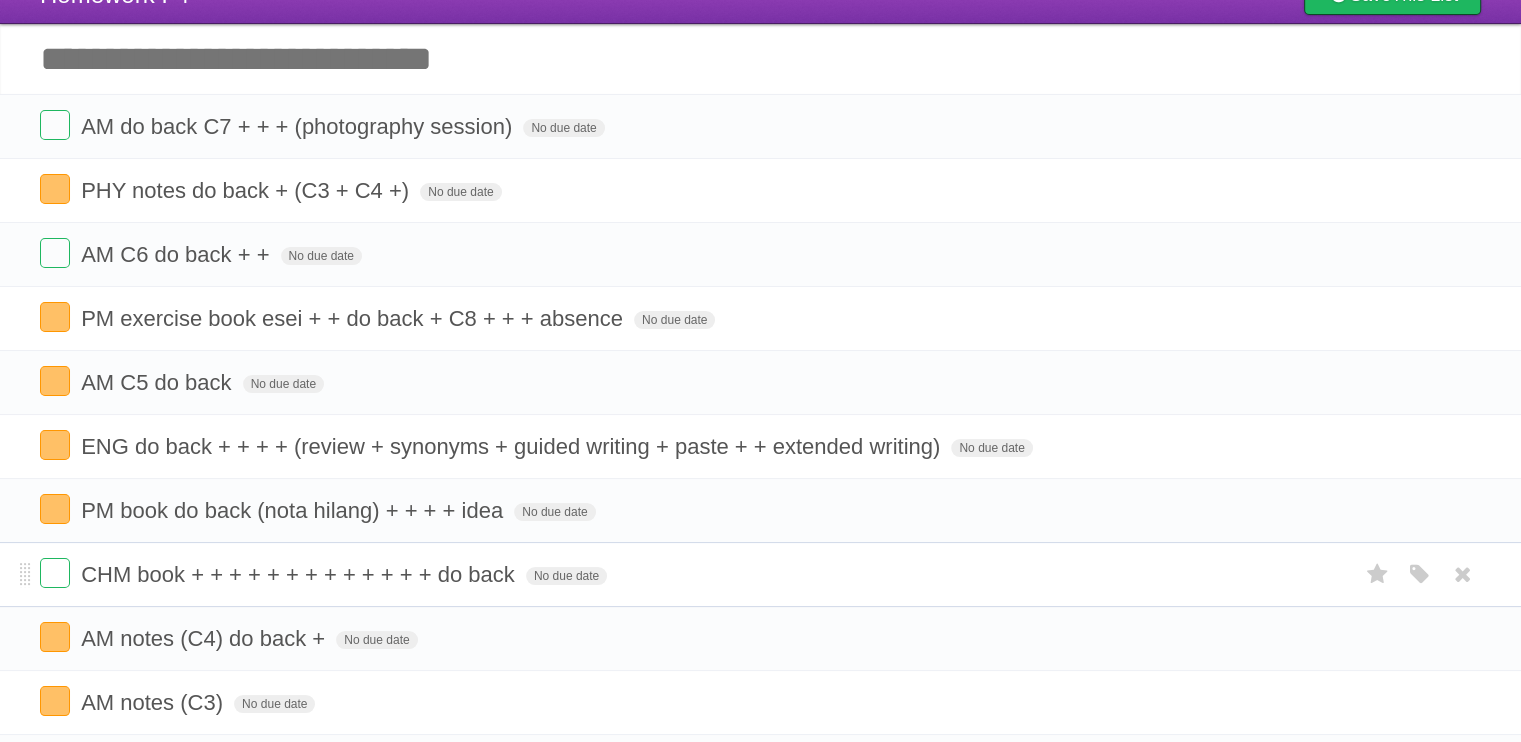 scroll, scrollTop: 100, scrollLeft: 0, axis: vertical 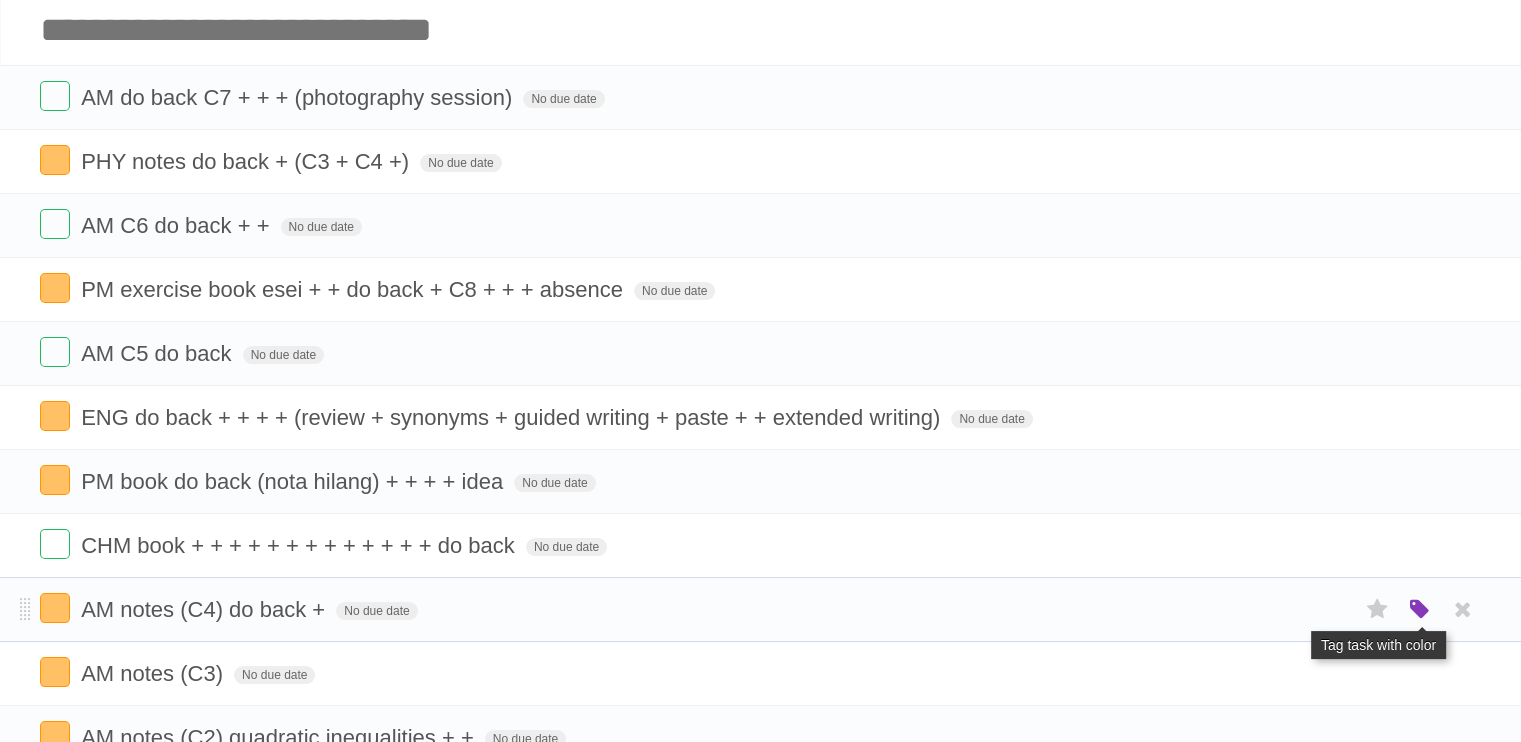 click at bounding box center [1420, 610] 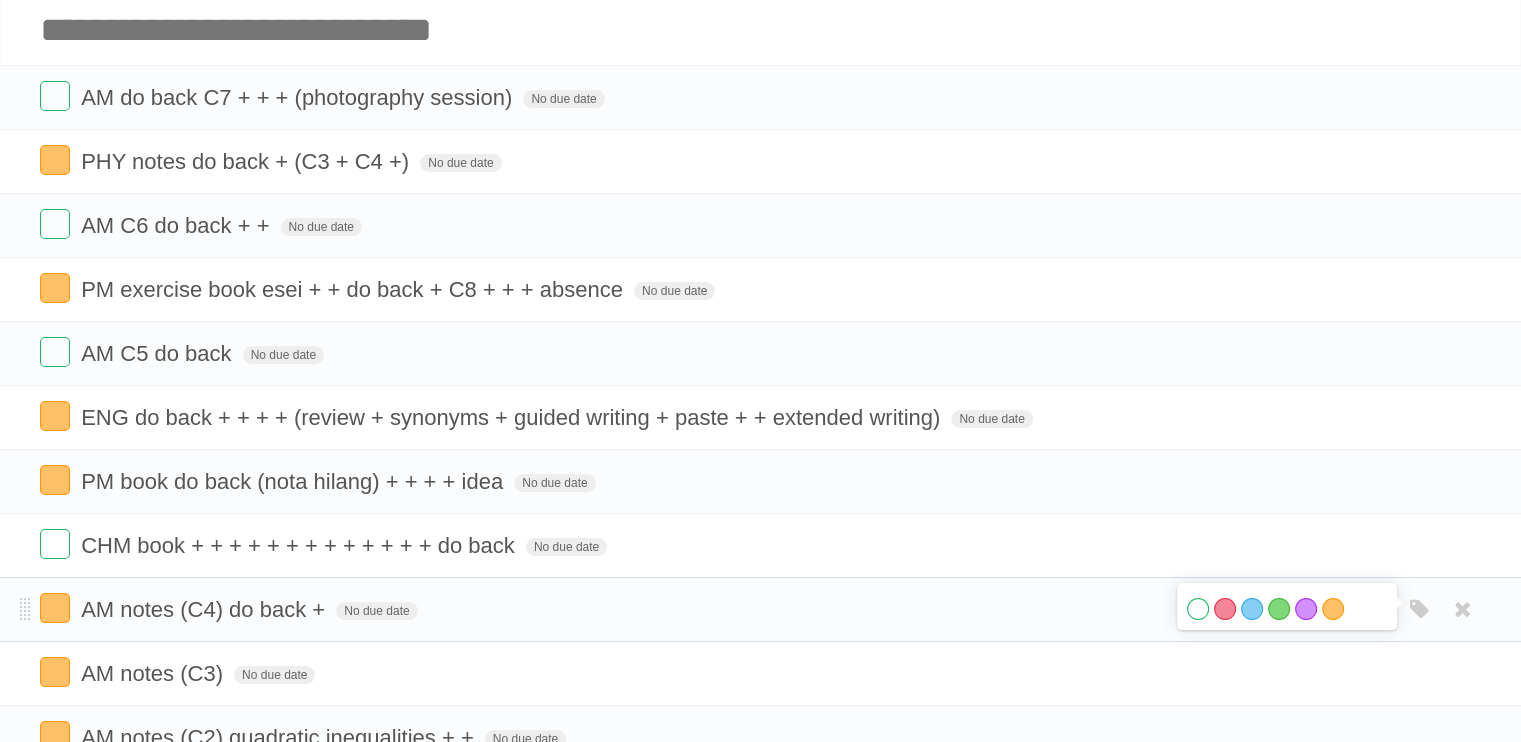 click on "White" at bounding box center (1198, 609) 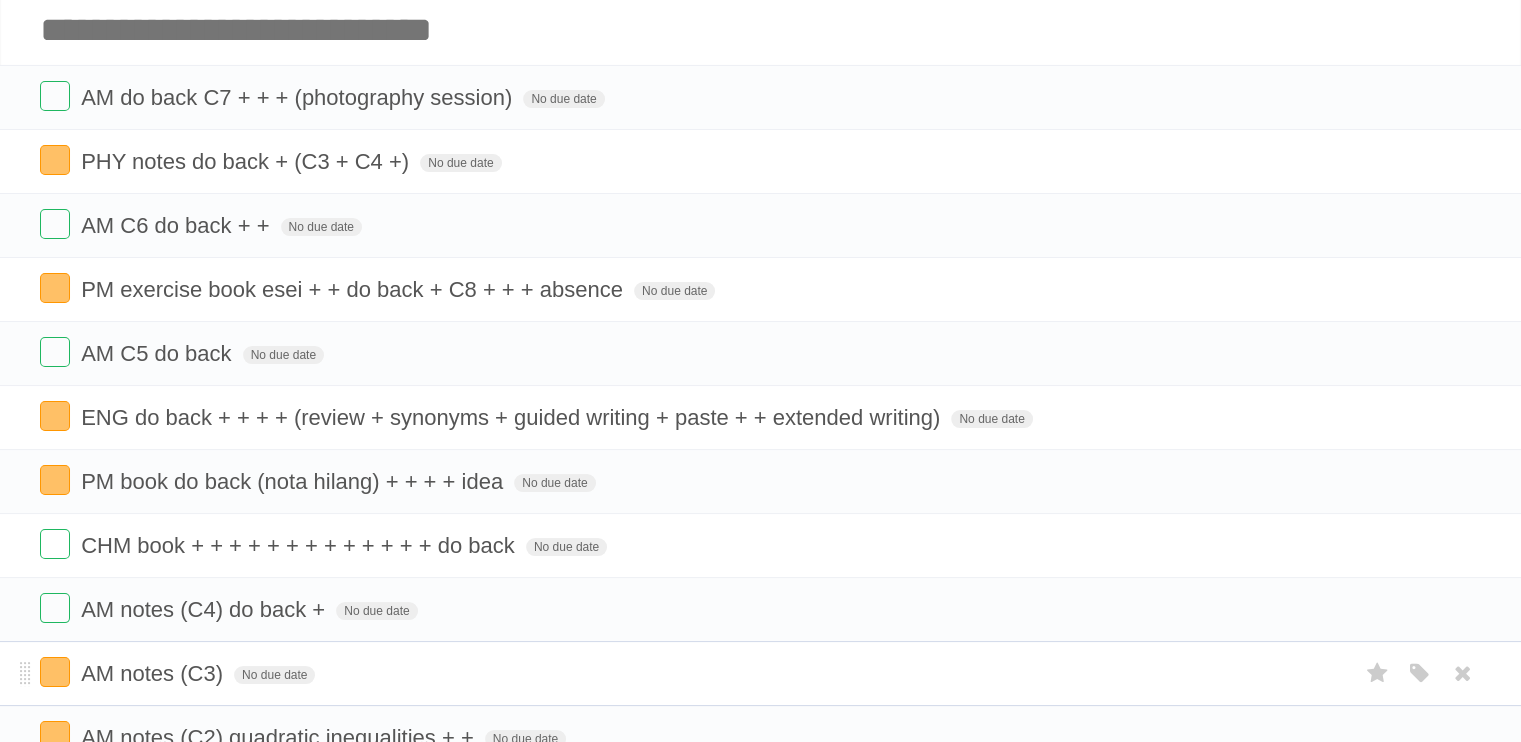 drag, startPoint x: 1416, startPoint y: 671, endPoint x: 1312, endPoint y: 675, distance: 104.0769 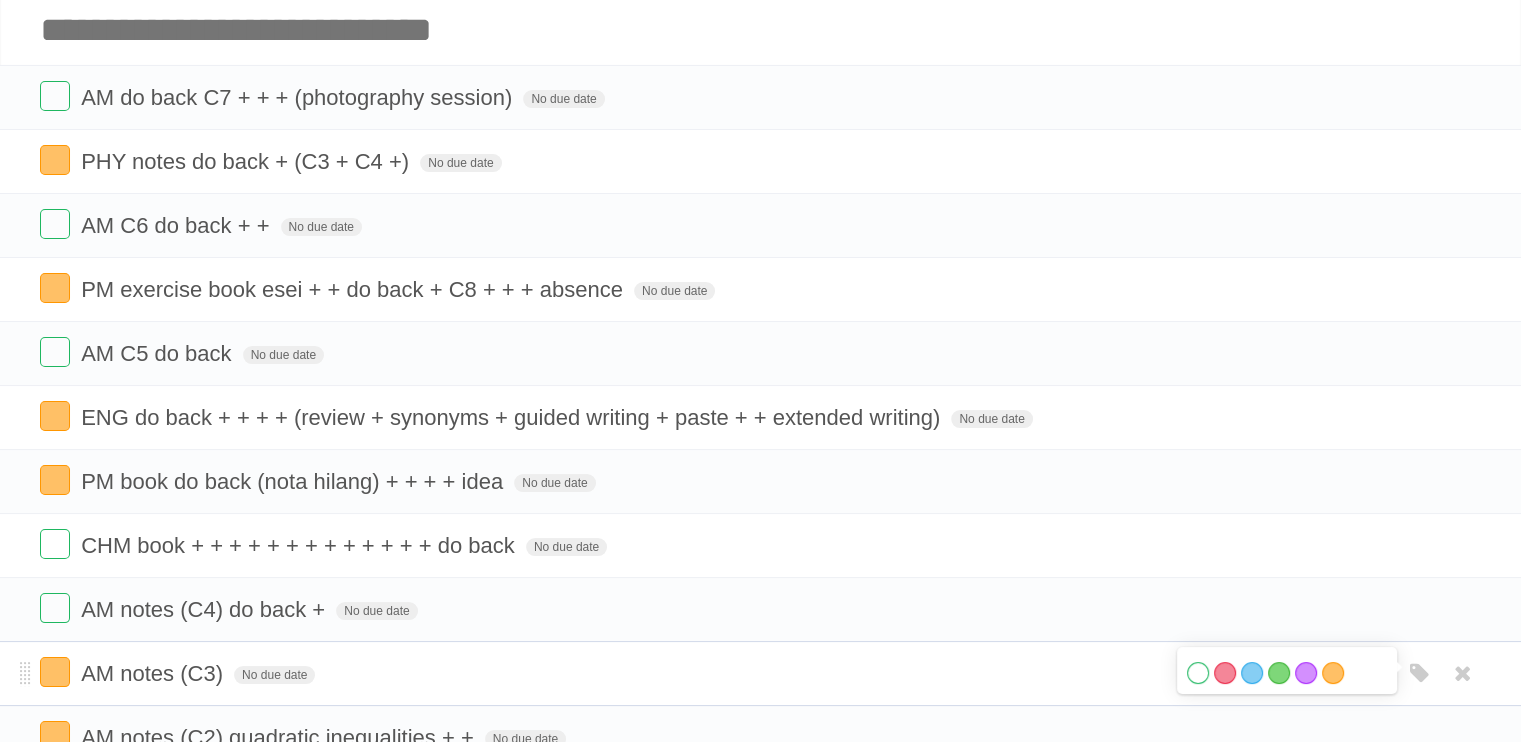 click on "White" at bounding box center [1198, 673] 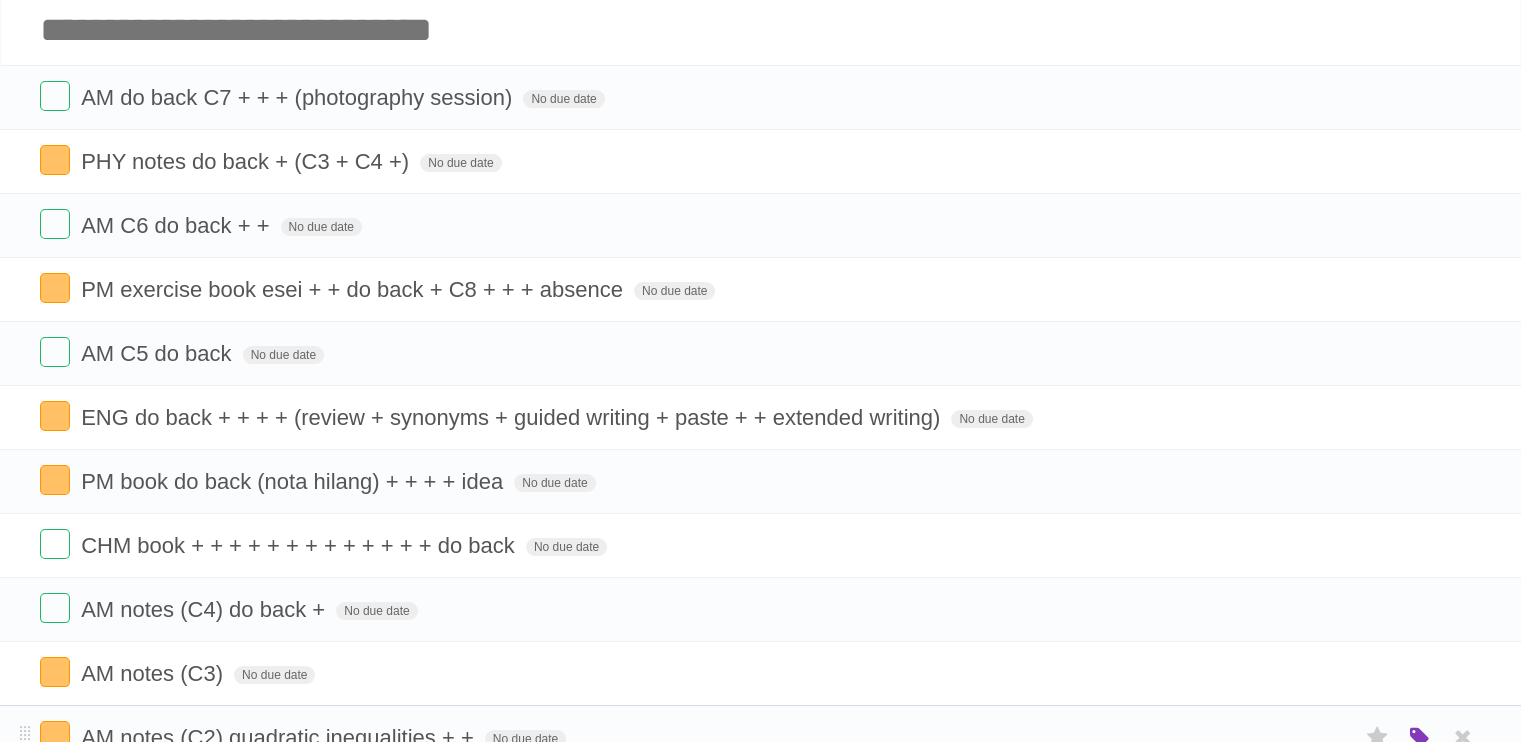 click at bounding box center [1420, 738] 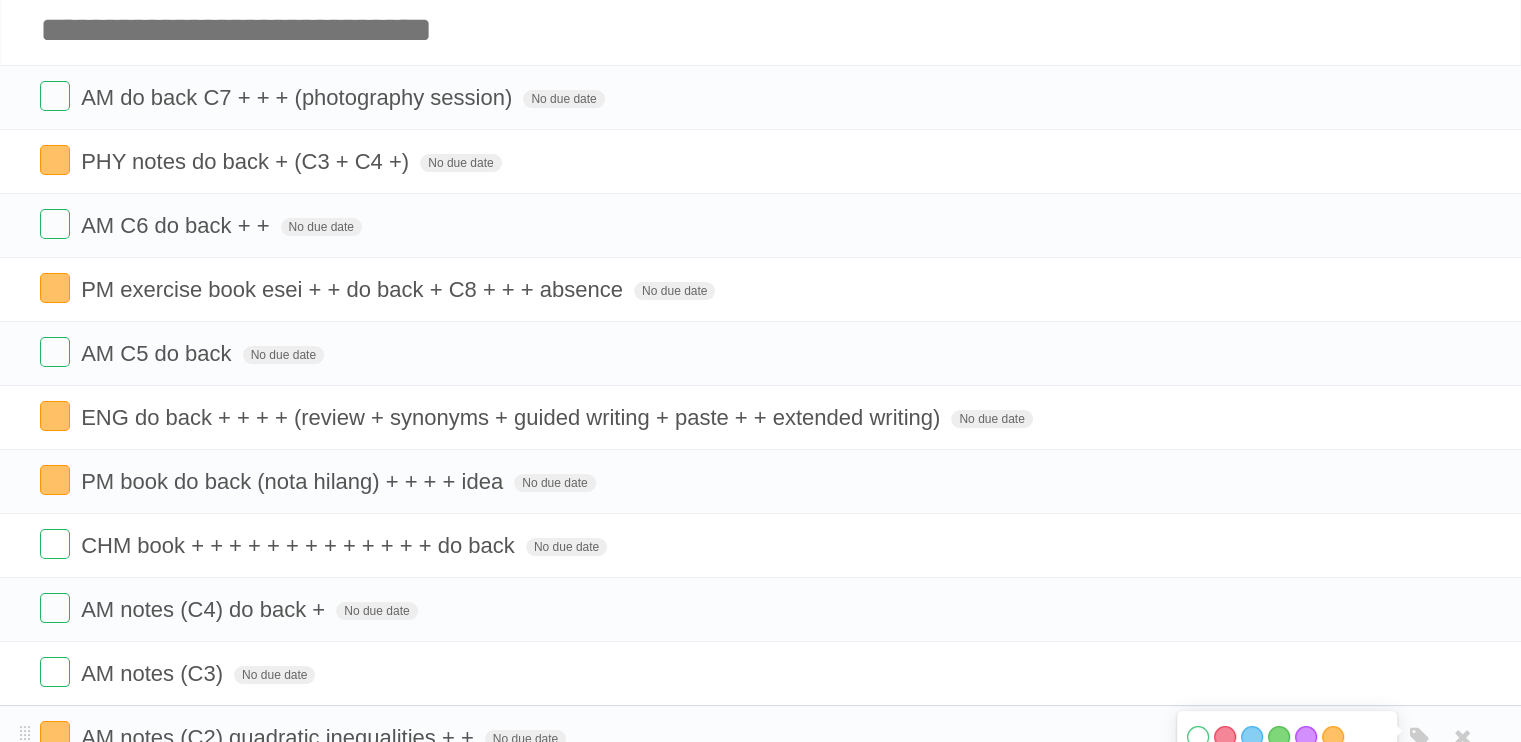 click on "White" at bounding box center [1198, 737] 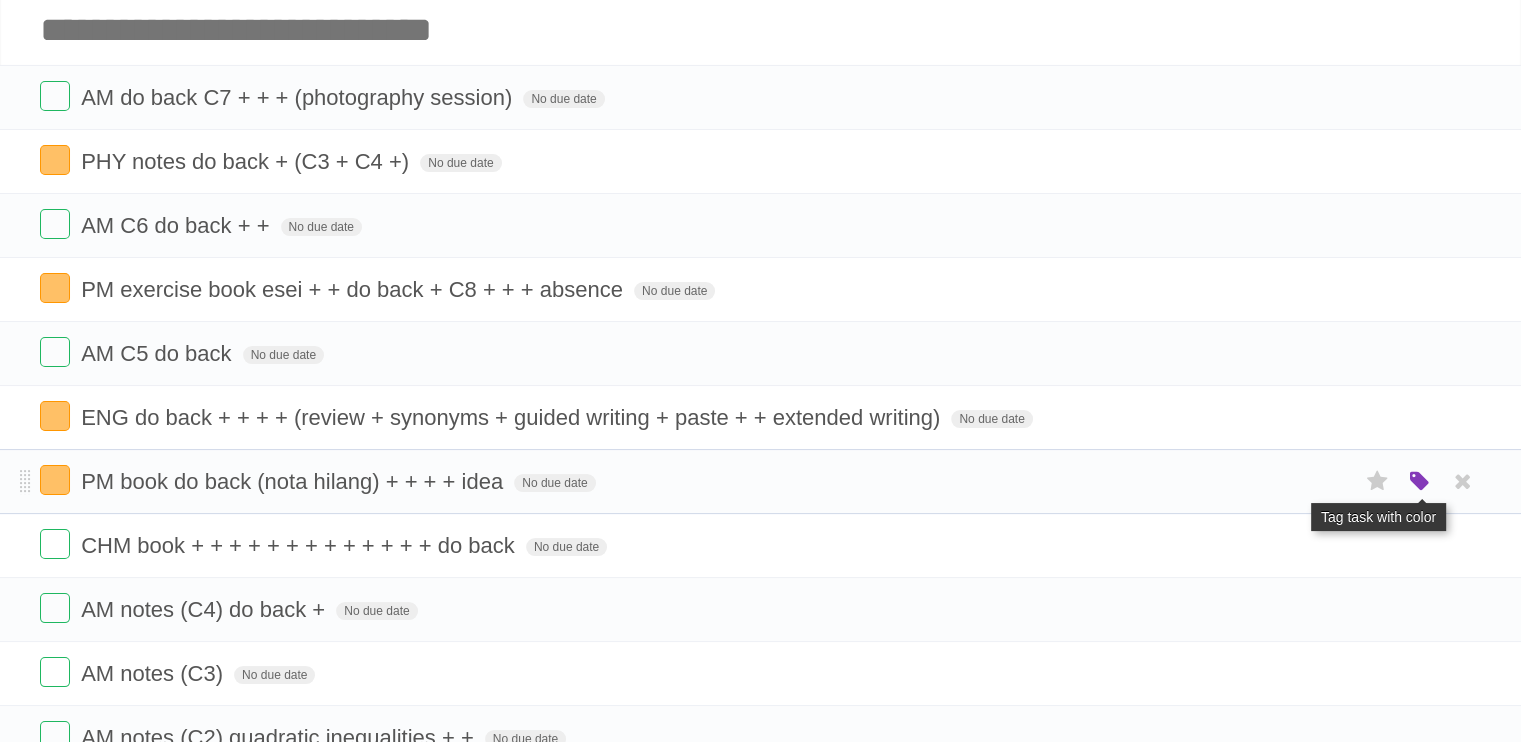 click at bounding box center [1420, 482] 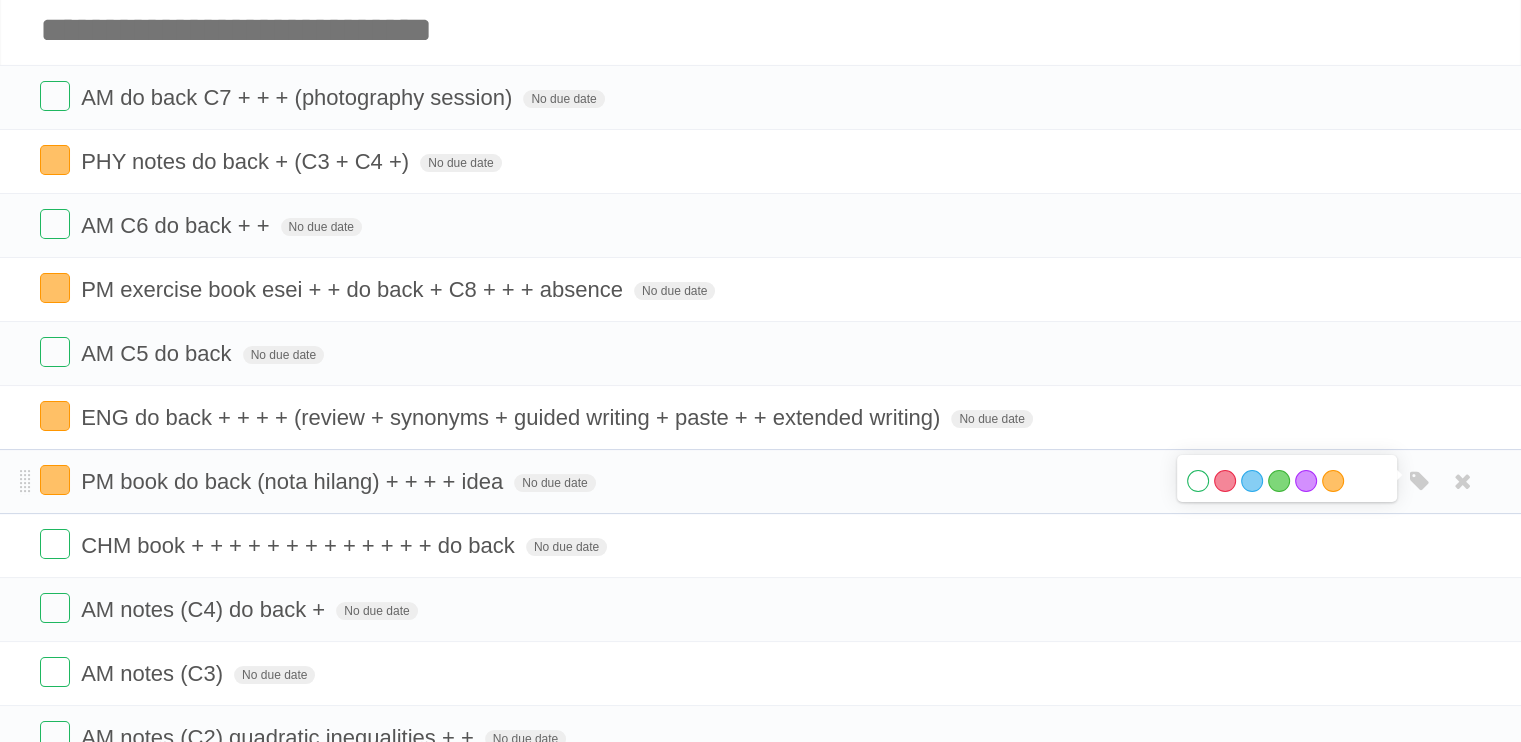 click on "White" at bounding box center [1198, 481] 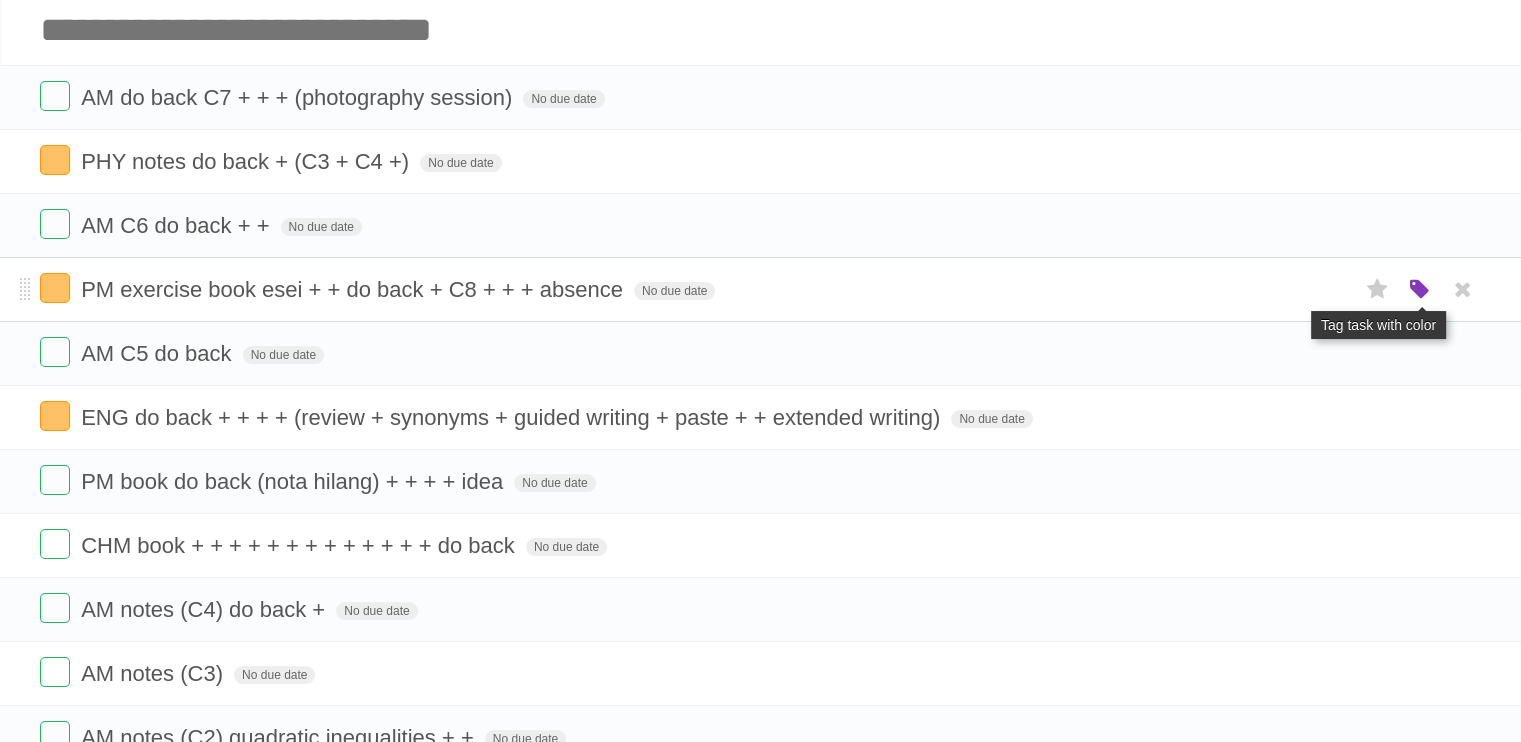 click at bounding box center [1420, 290] 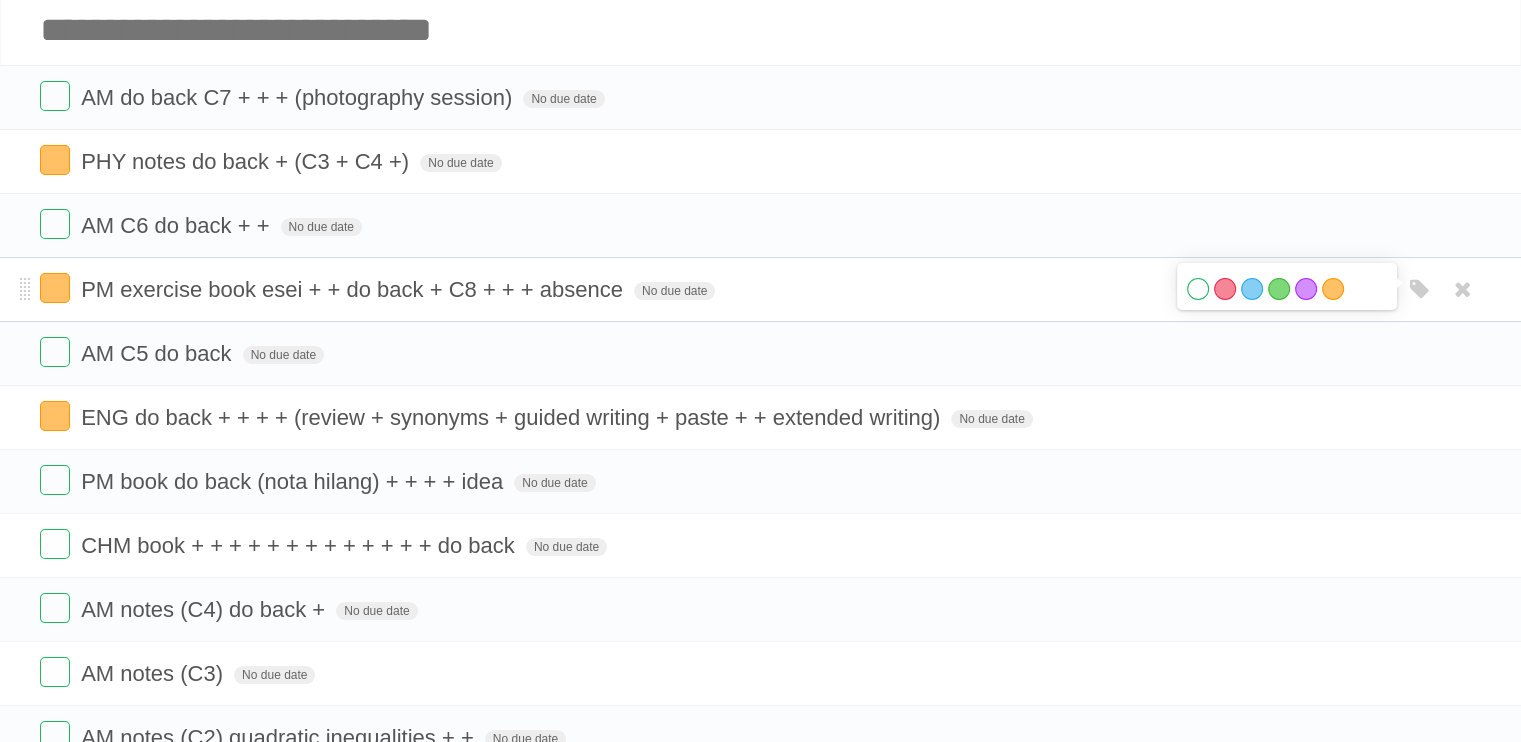 click on "White" at bounding box center [1198, 289] 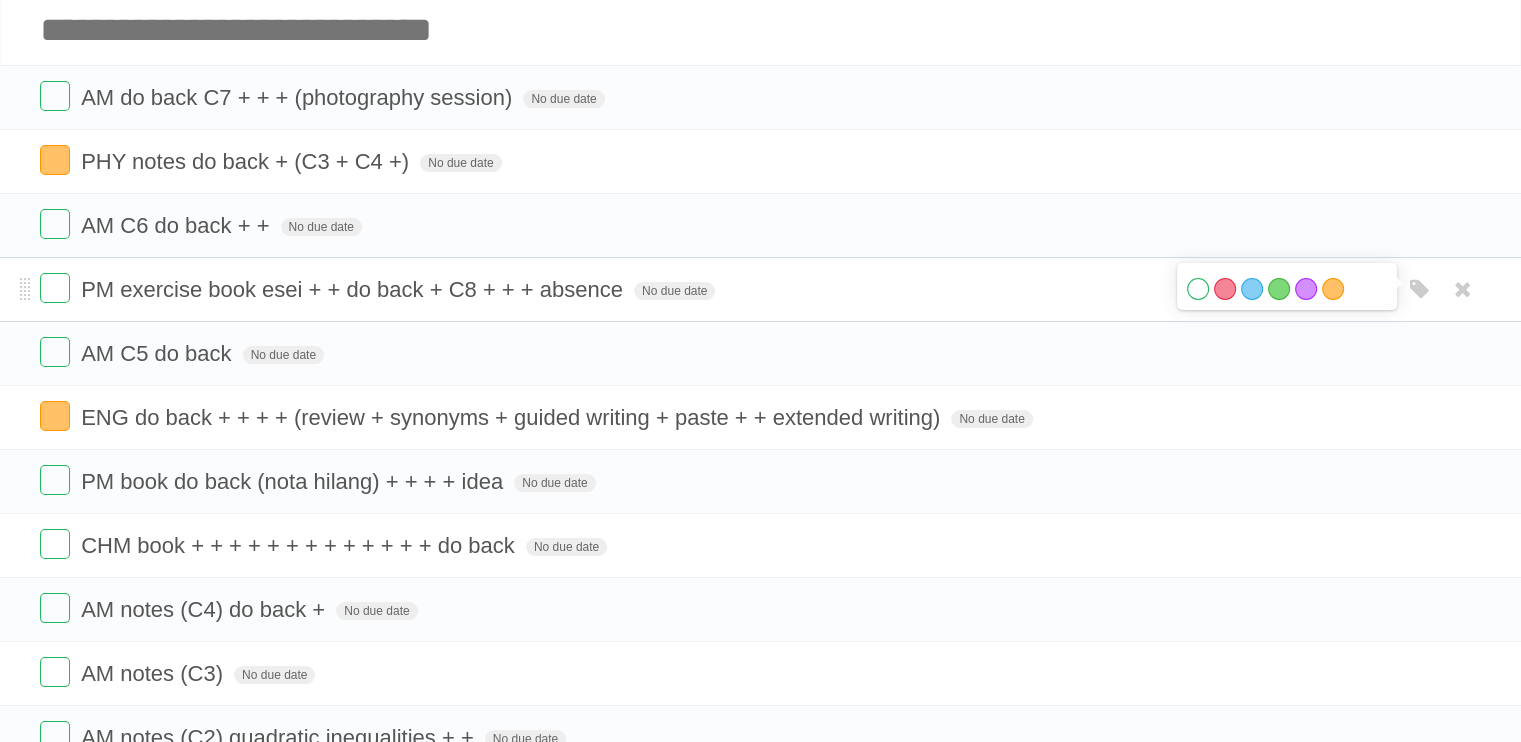 click on "PM exercise book esei + + do back + C8 + + + absence" at bounding box center (354, 289) 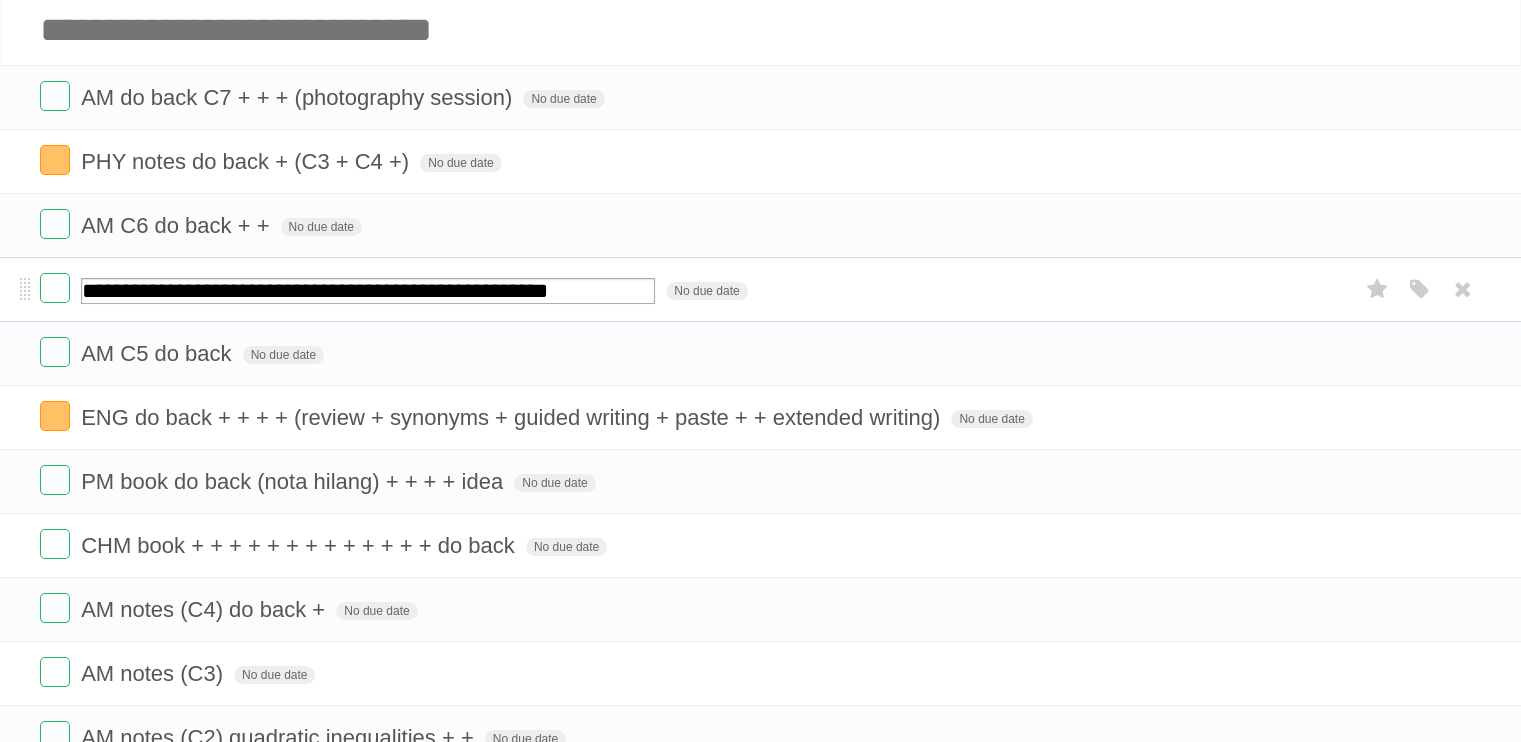 click on "**********" at bounding box center [368, 291] 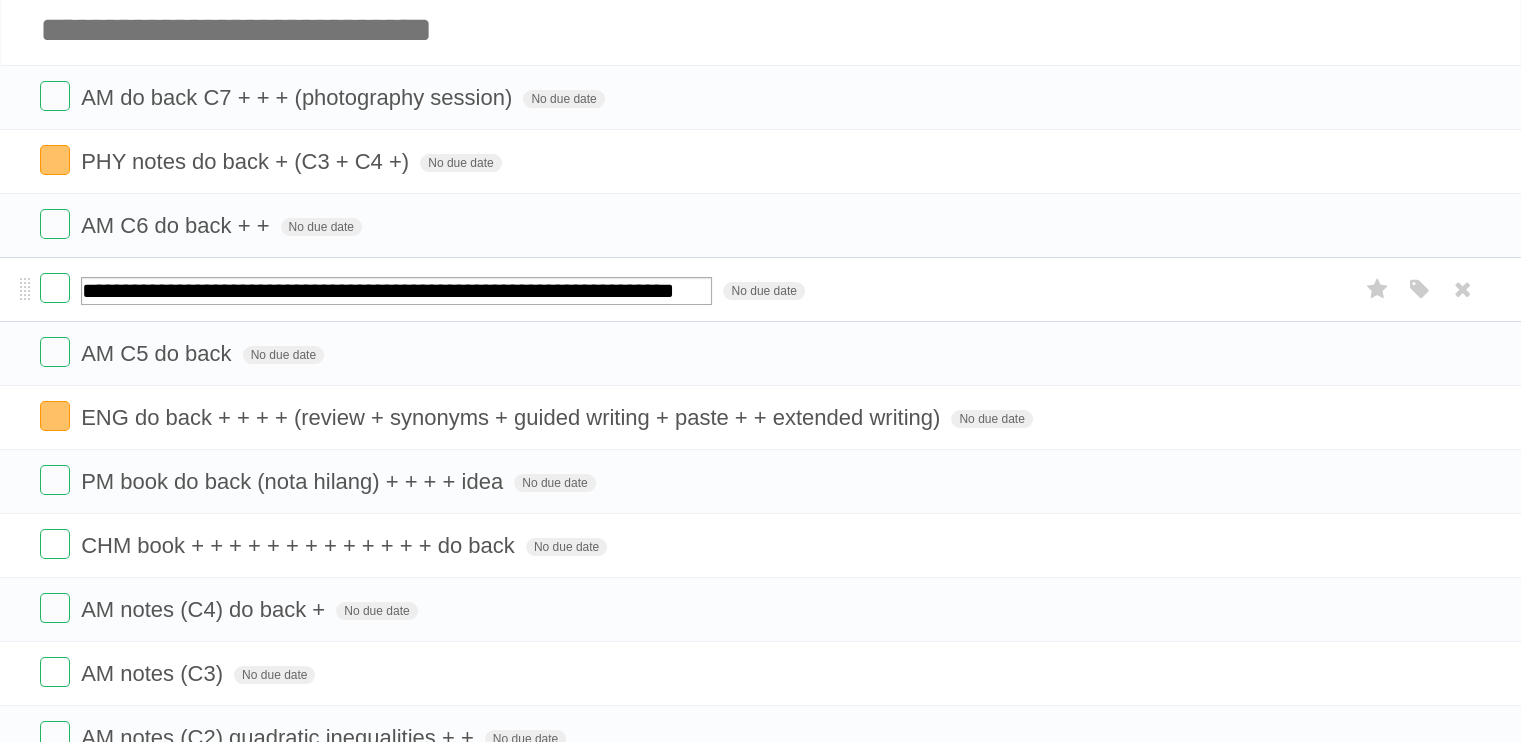 scroll, scrollTop: 0, scrollLeft: 44, axis: horizontal 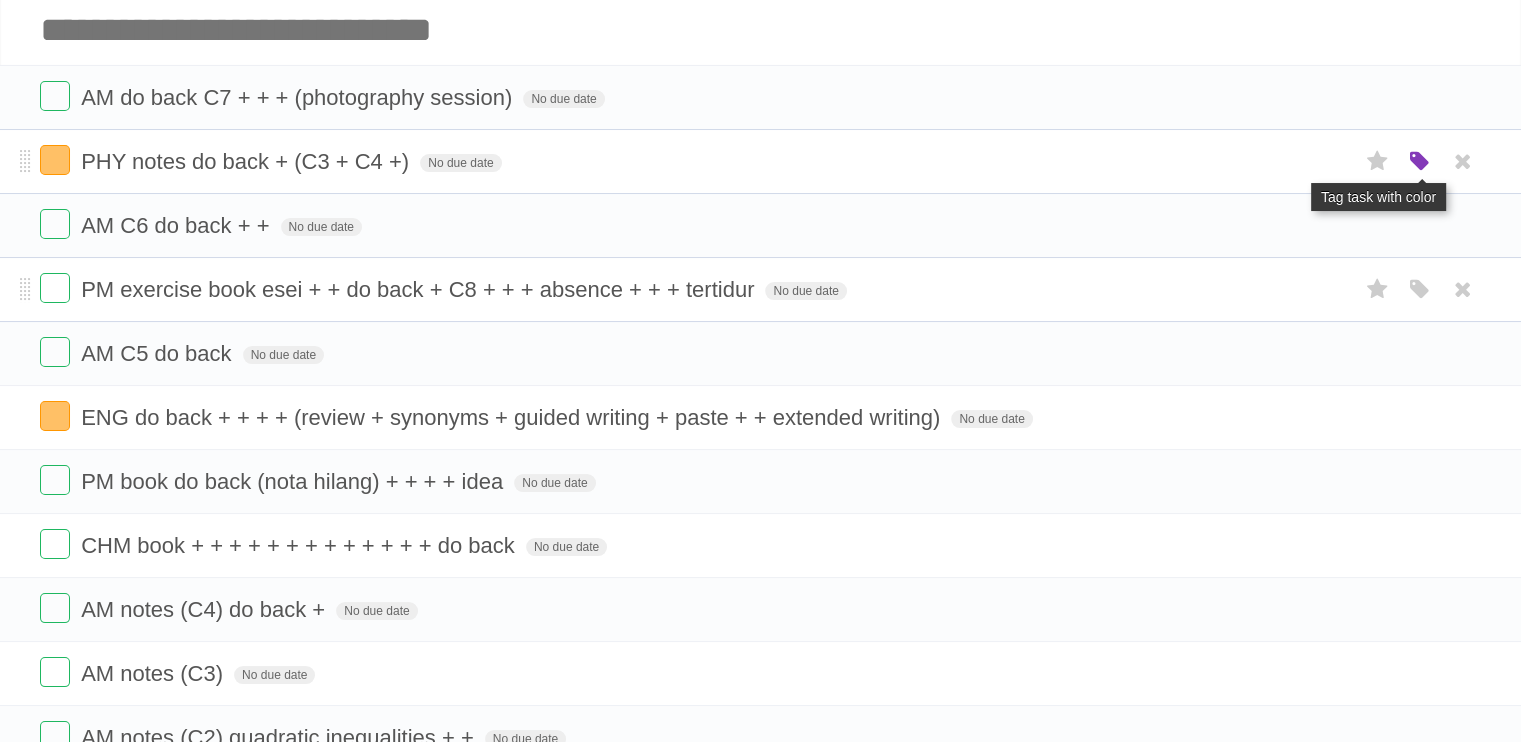 click at bounding box center [1420, 162] 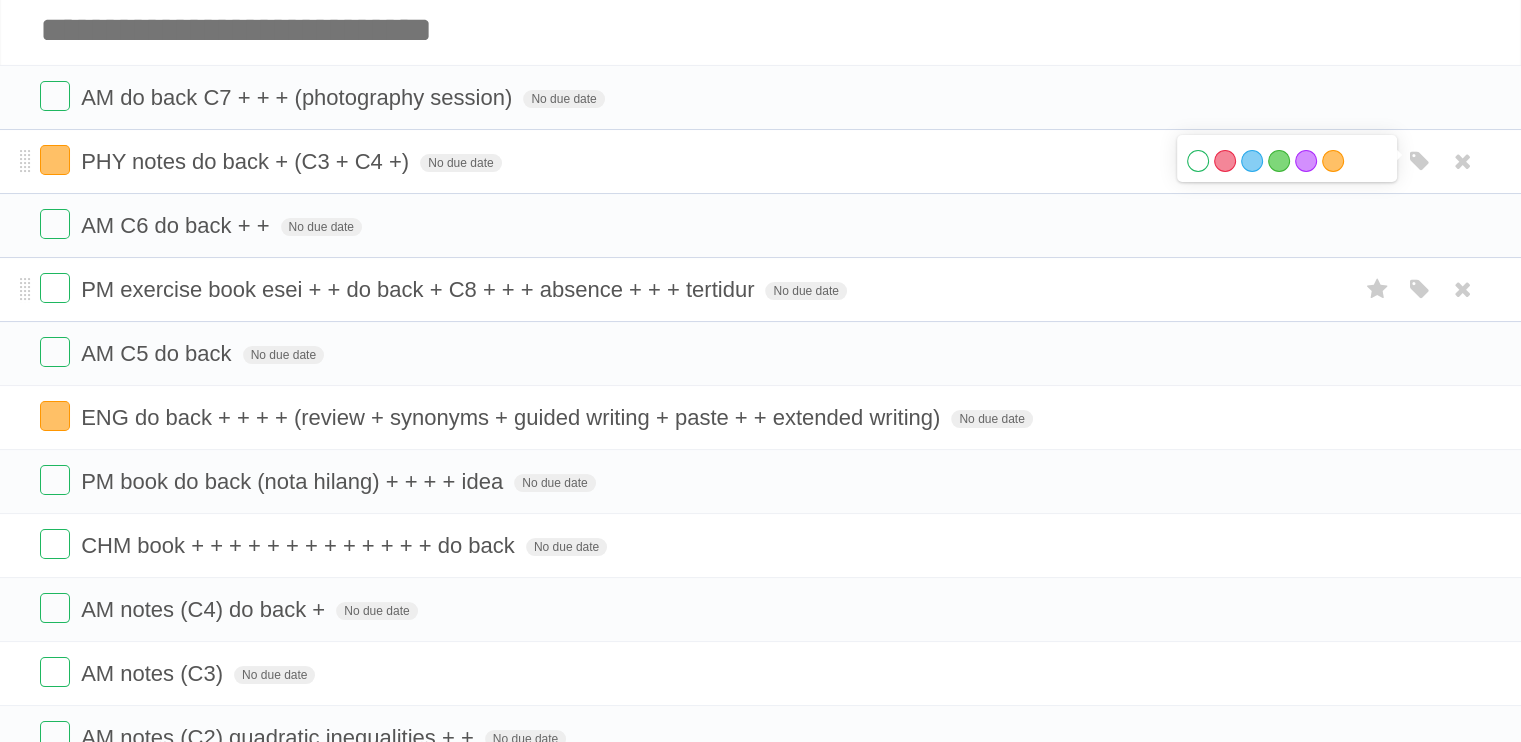 click on "White" at bounding box center (1198, 161) 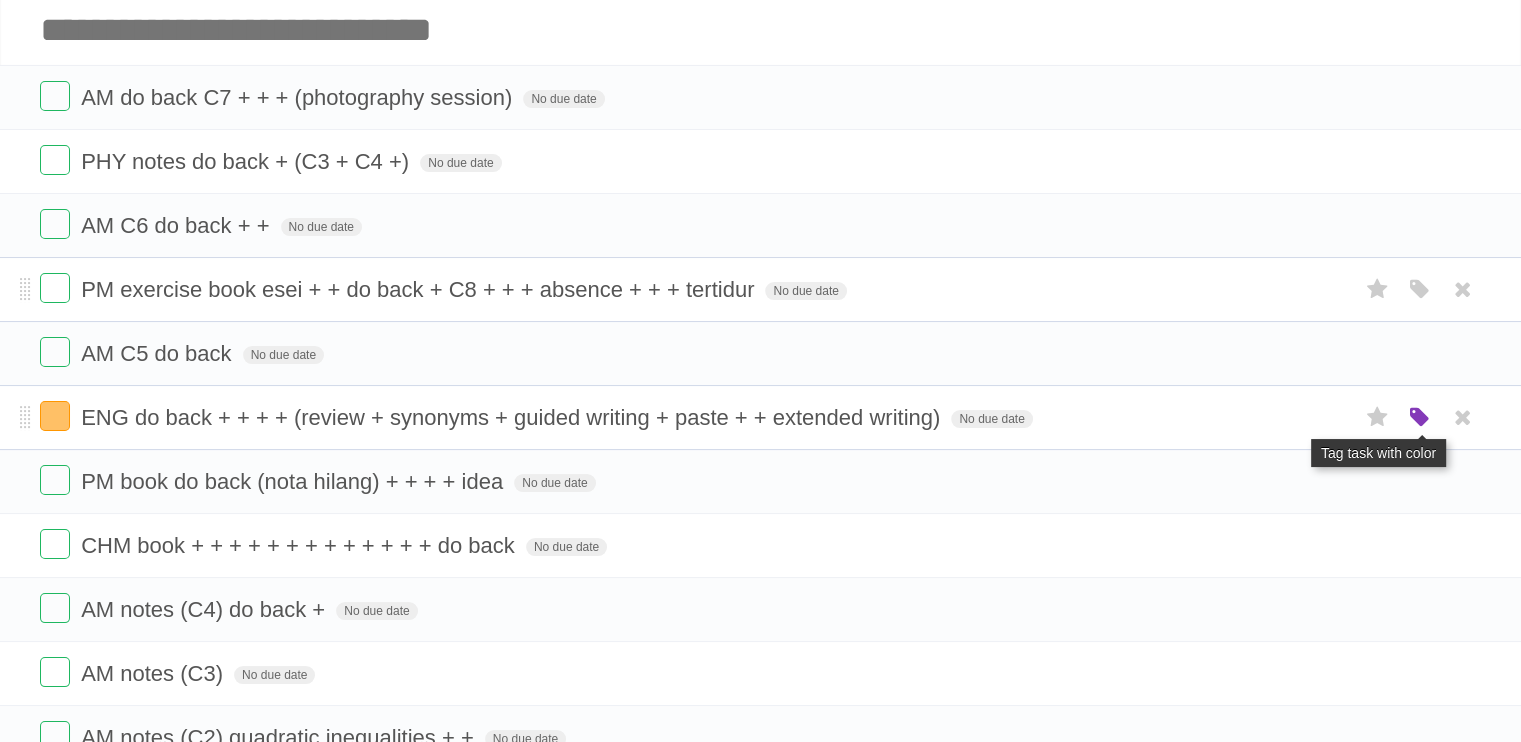 click at bounding box center [1420, 418] 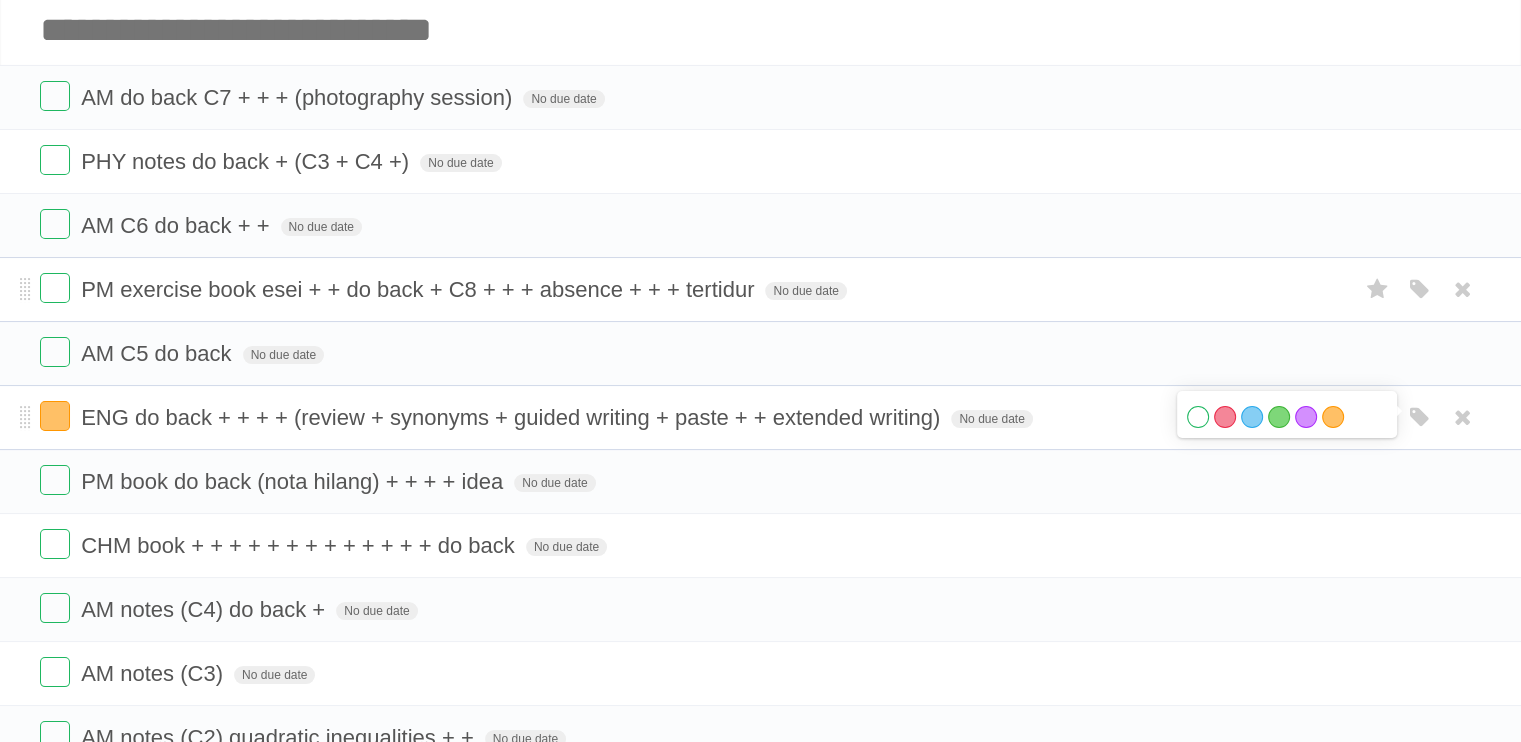 click on "White" at bounding box center [1198, 417] 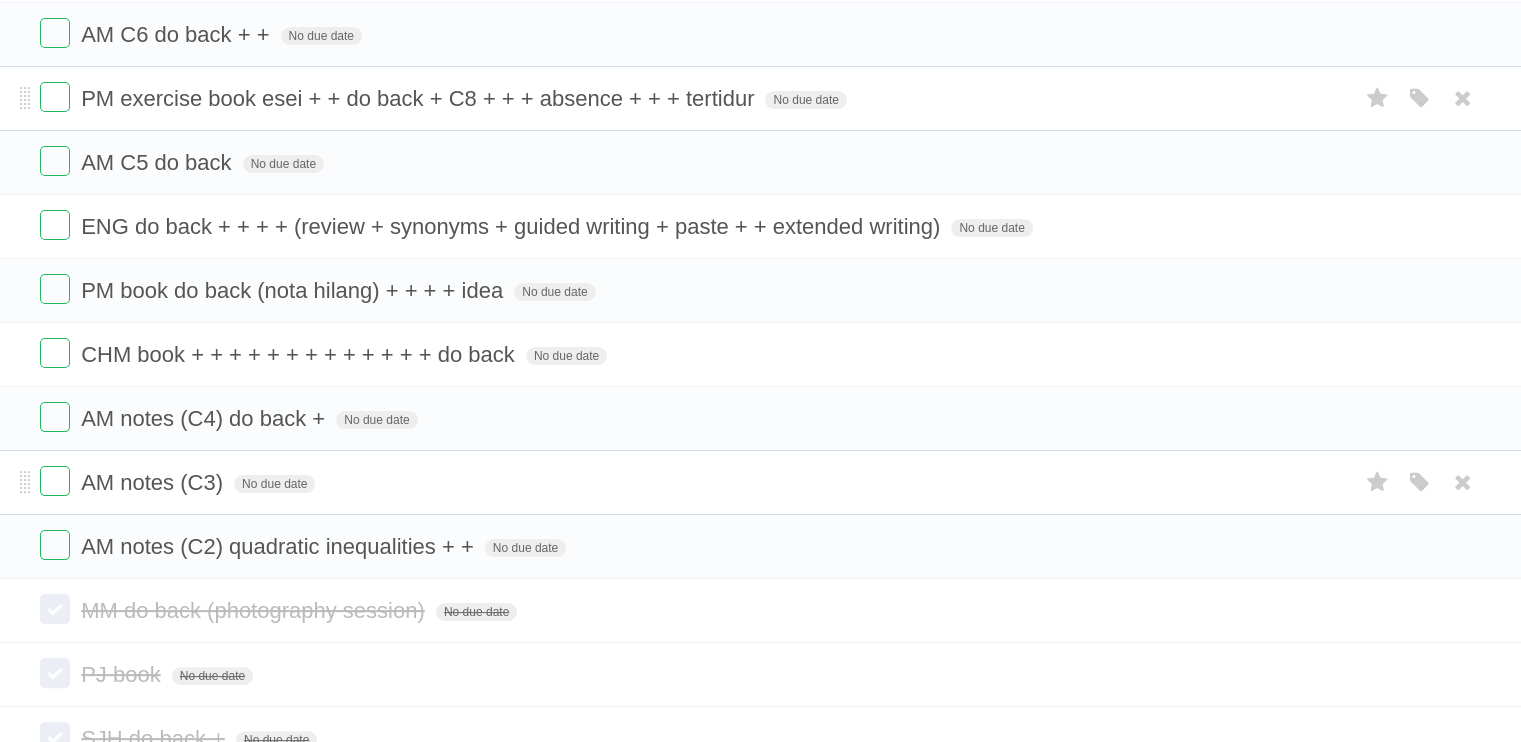 scroll, scrollTop: 300, scrollLeft: 0, axis: vertical 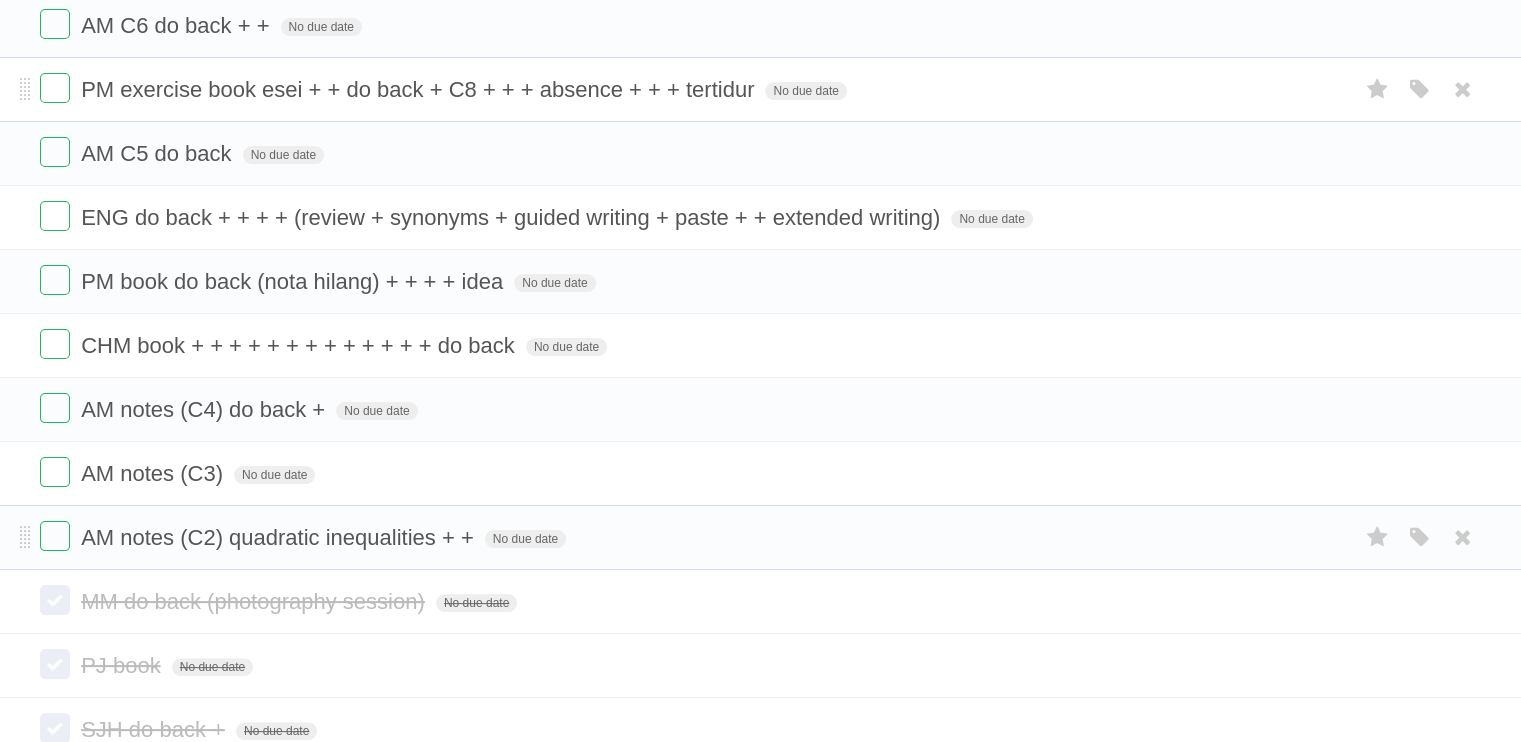 click on "AM notes (C2) quadratic inequalities + +
No due date
White
Red
Blue
Green
Purple
Orange" at bounding box center [760, 537] 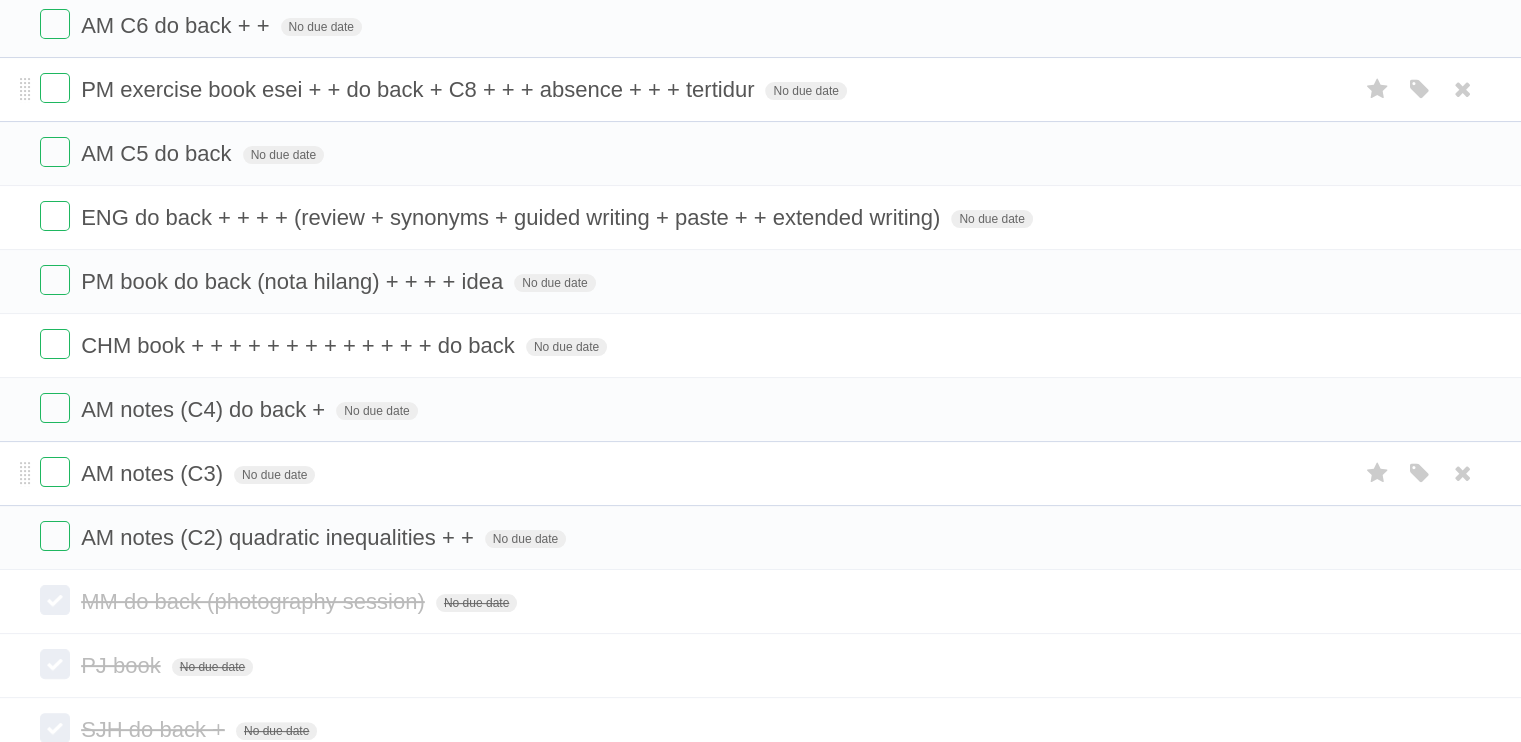 click on "AM notes (C3)
No due date
White
Red
Blue
Green
Purple
Orange" at bounding box center (760, 473) 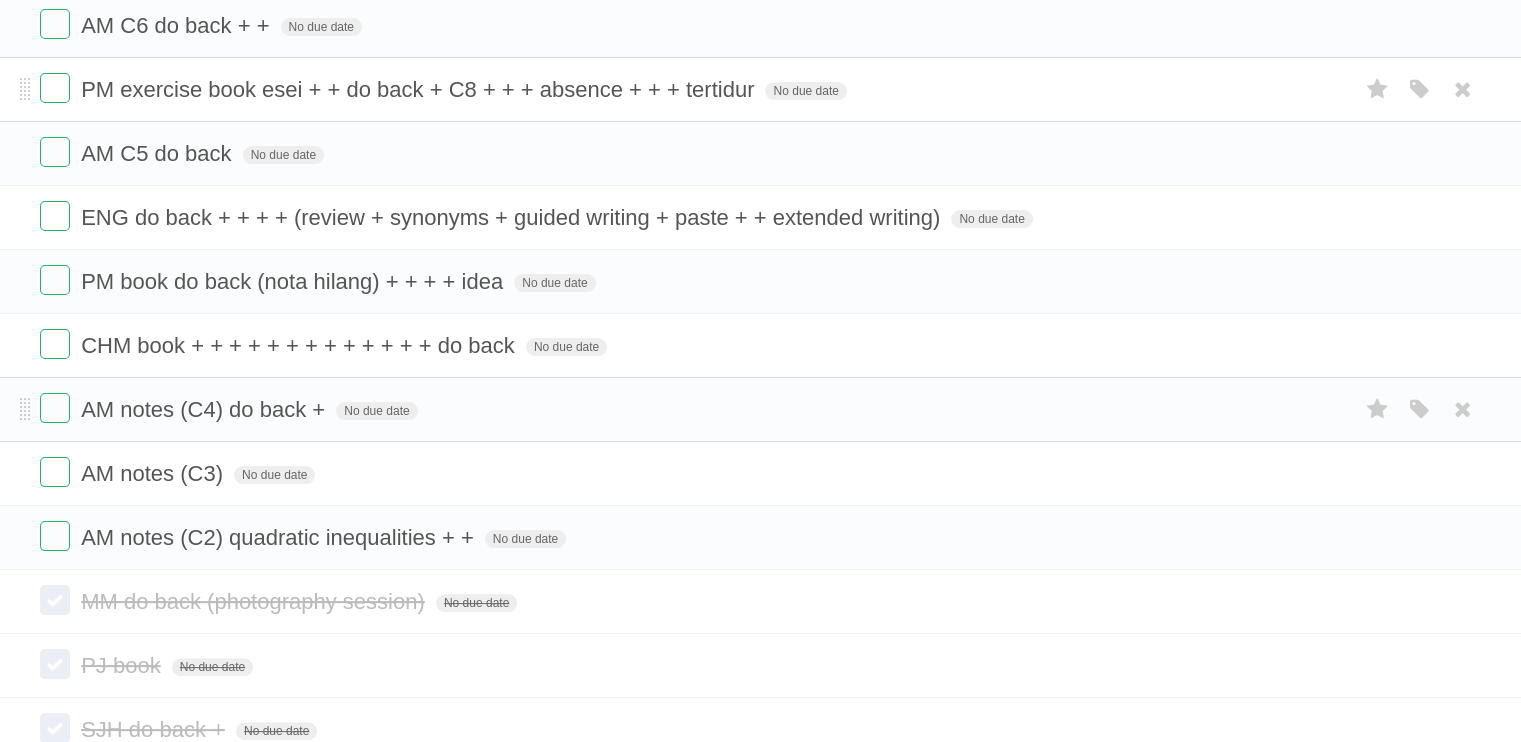 click on "AM notes (C4) do back +
No due date
White
Red
Blue
Green
Purple
Orange" at bounding box center [760, 409] 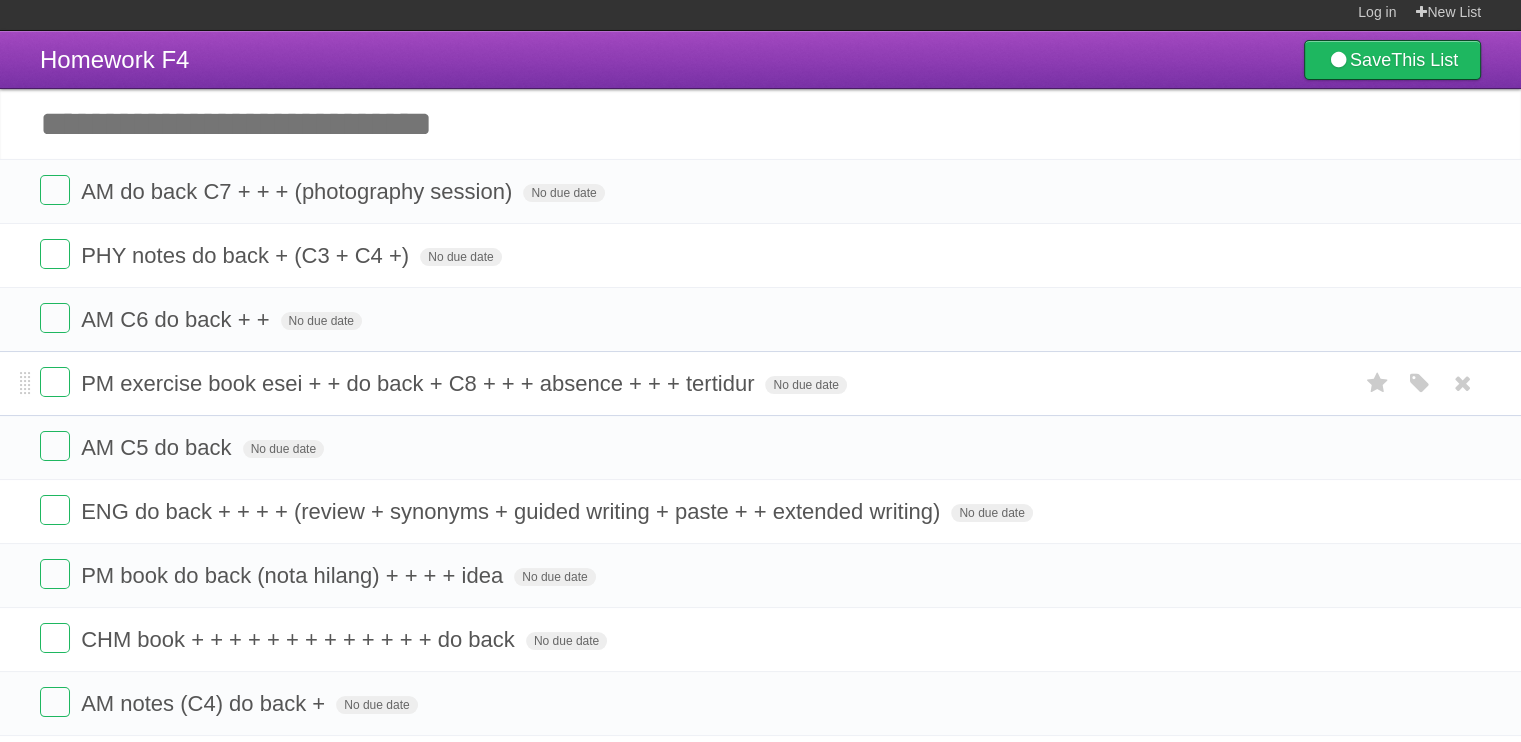 scroll, scrollTop: 0, scrollLeft: 0, axis: both 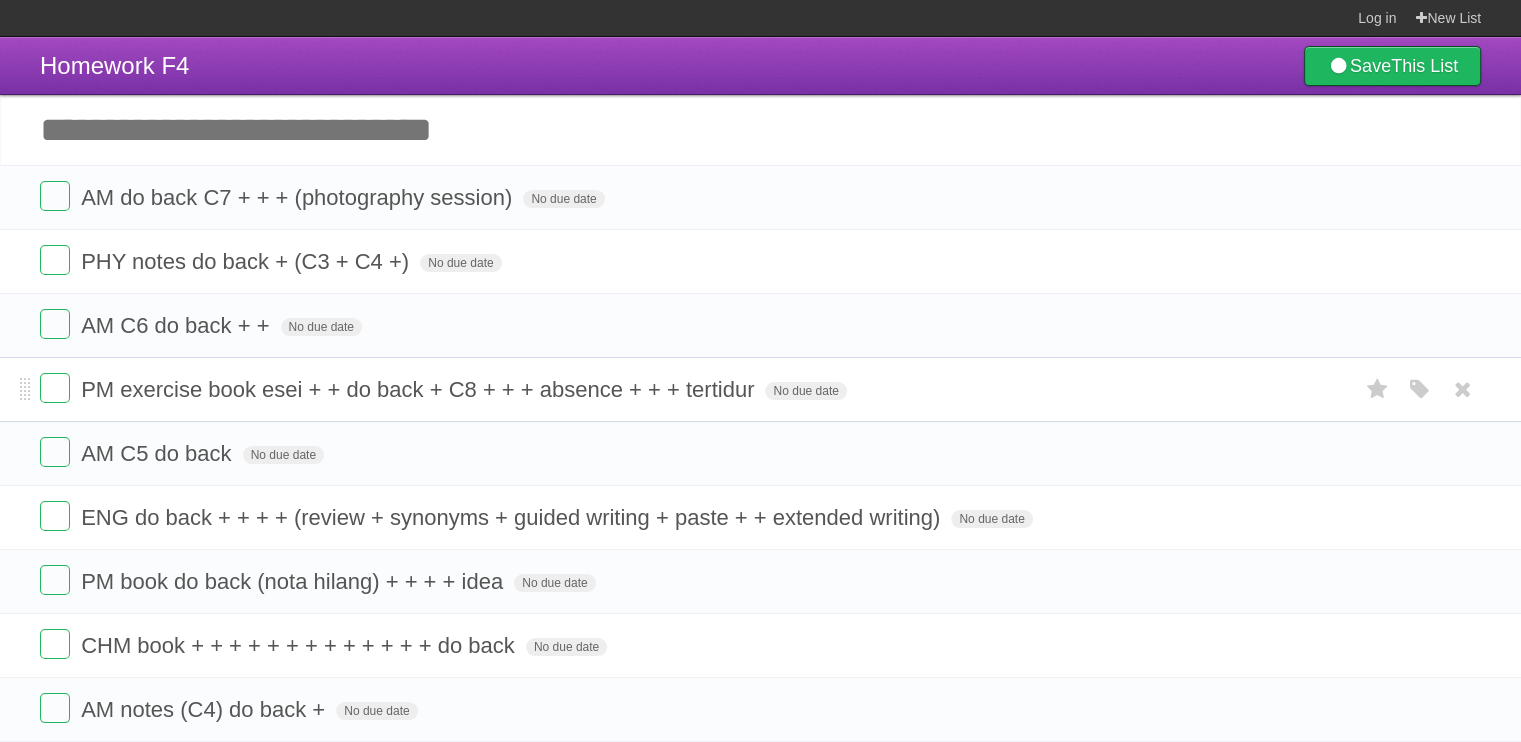 click on "Add another task" at bounding box center (760, 130) 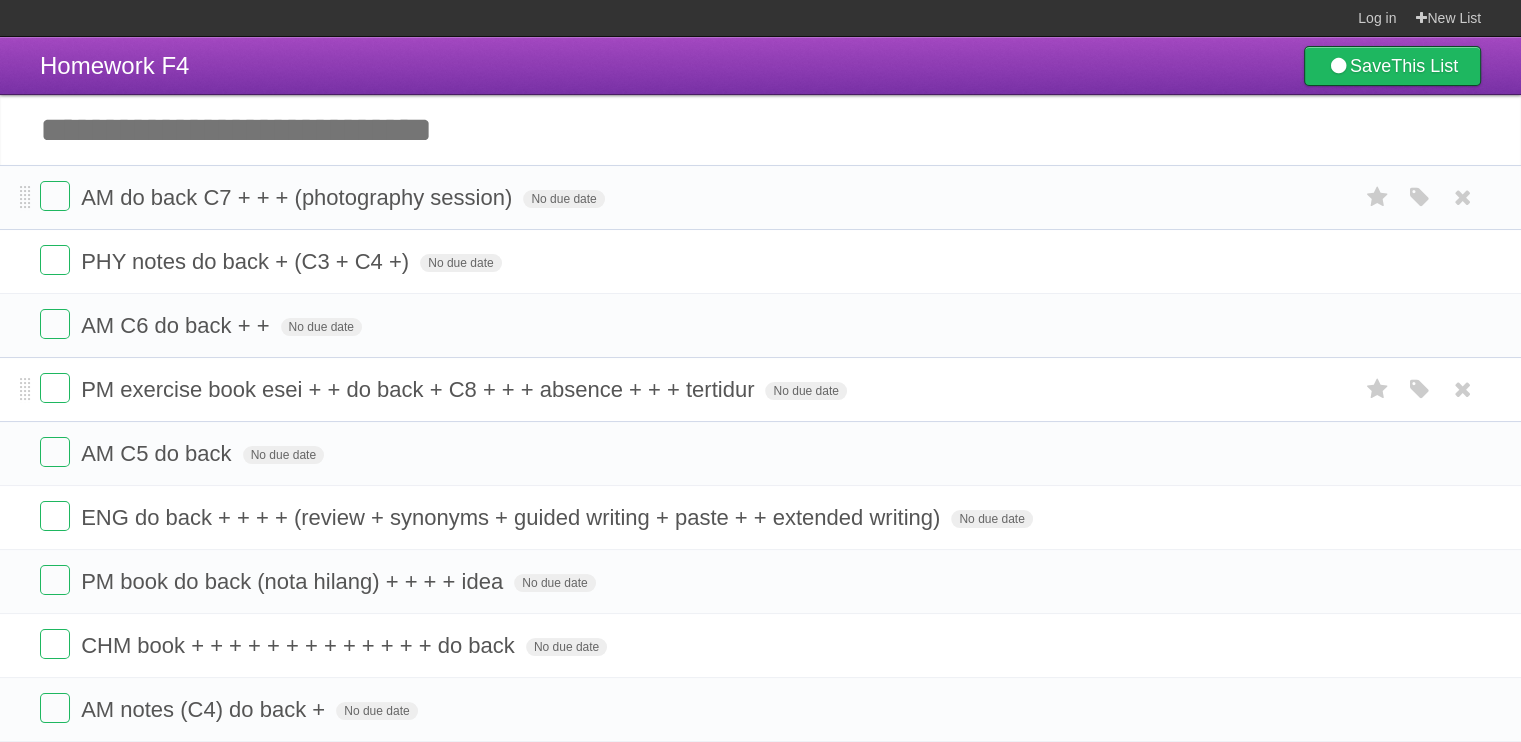 click on "White
Red
Blue
Green
Purple
Orange" at bounding box center [1420, 197] 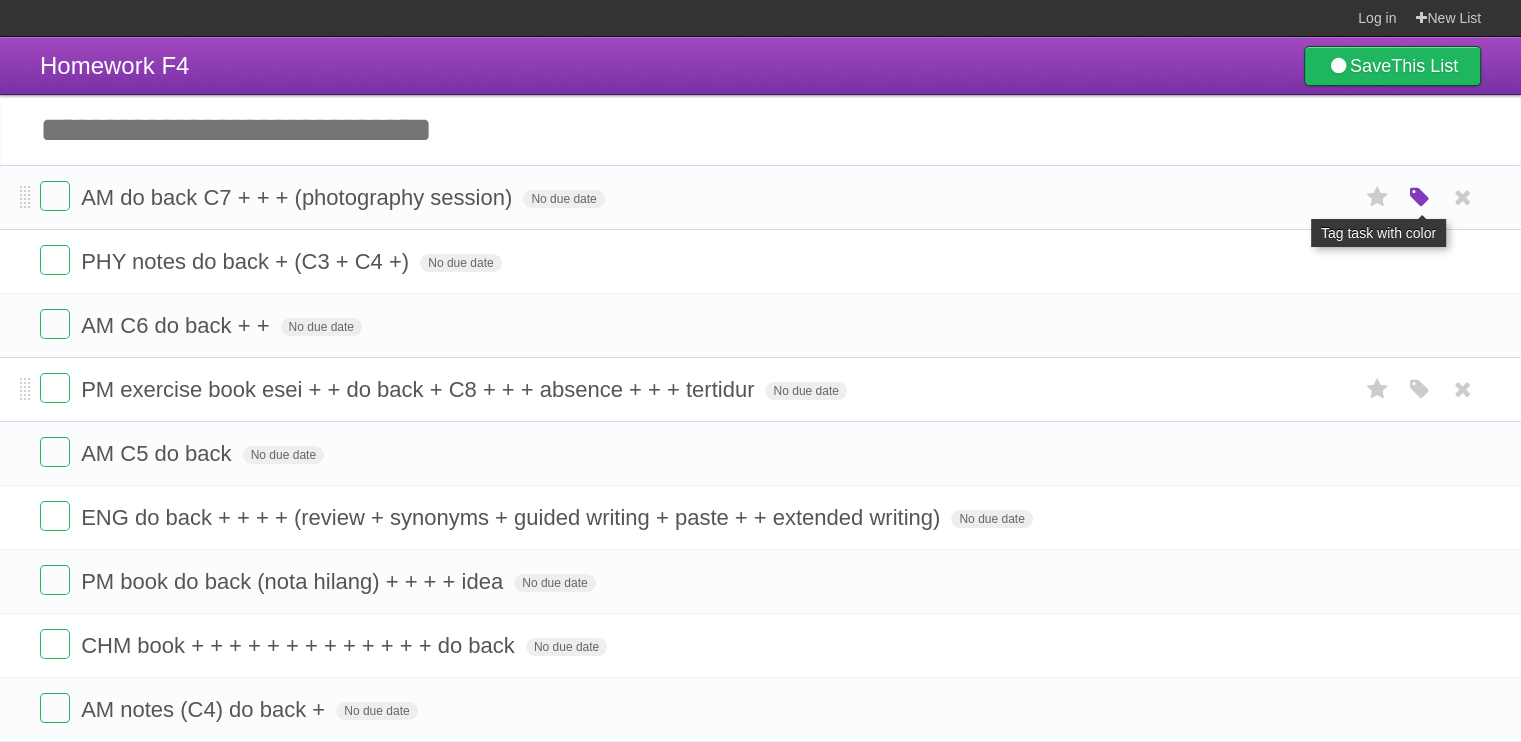 click at bounding box center [1420, 198] 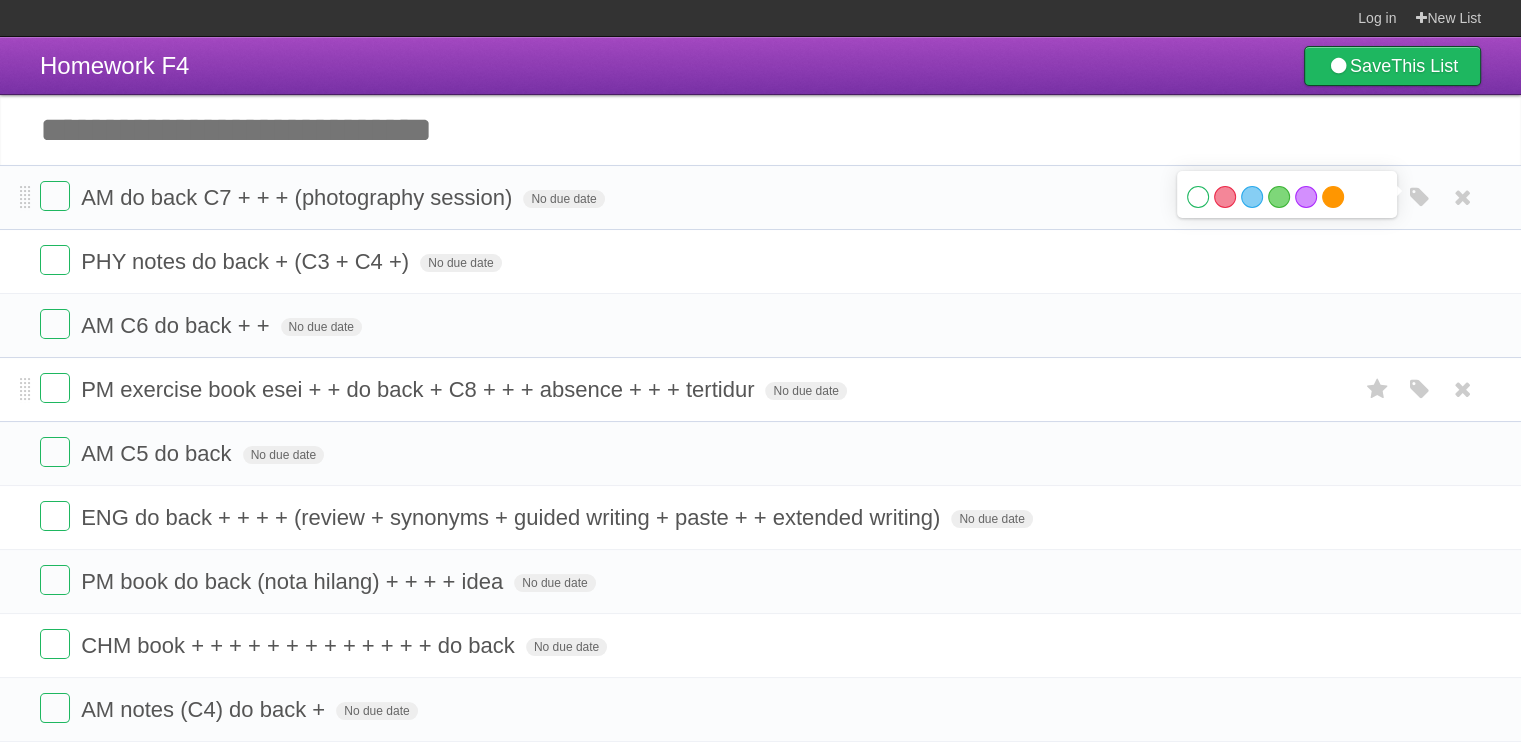 click on "Orange" at bounding box center [1333, 197] 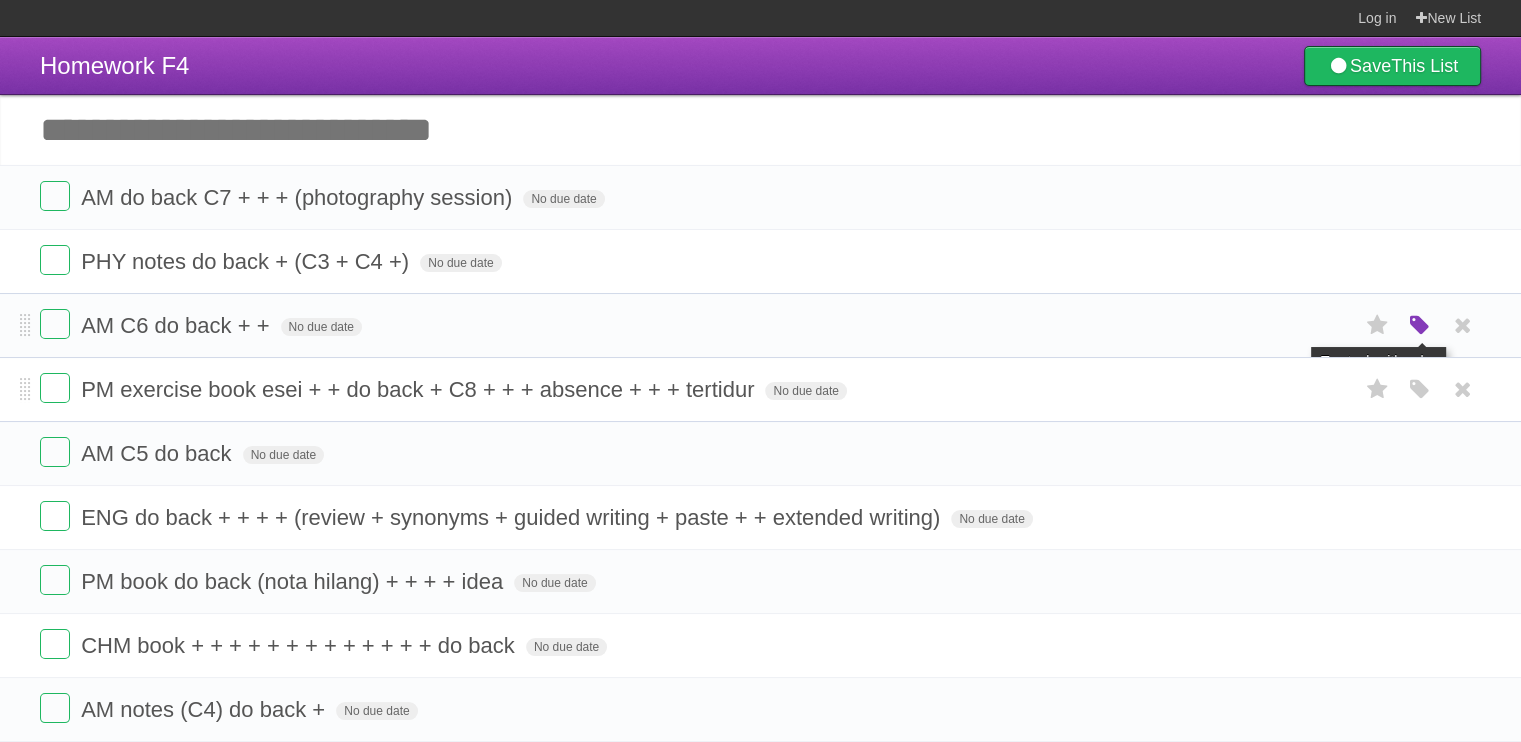 click at bounding box center [1420, 326] 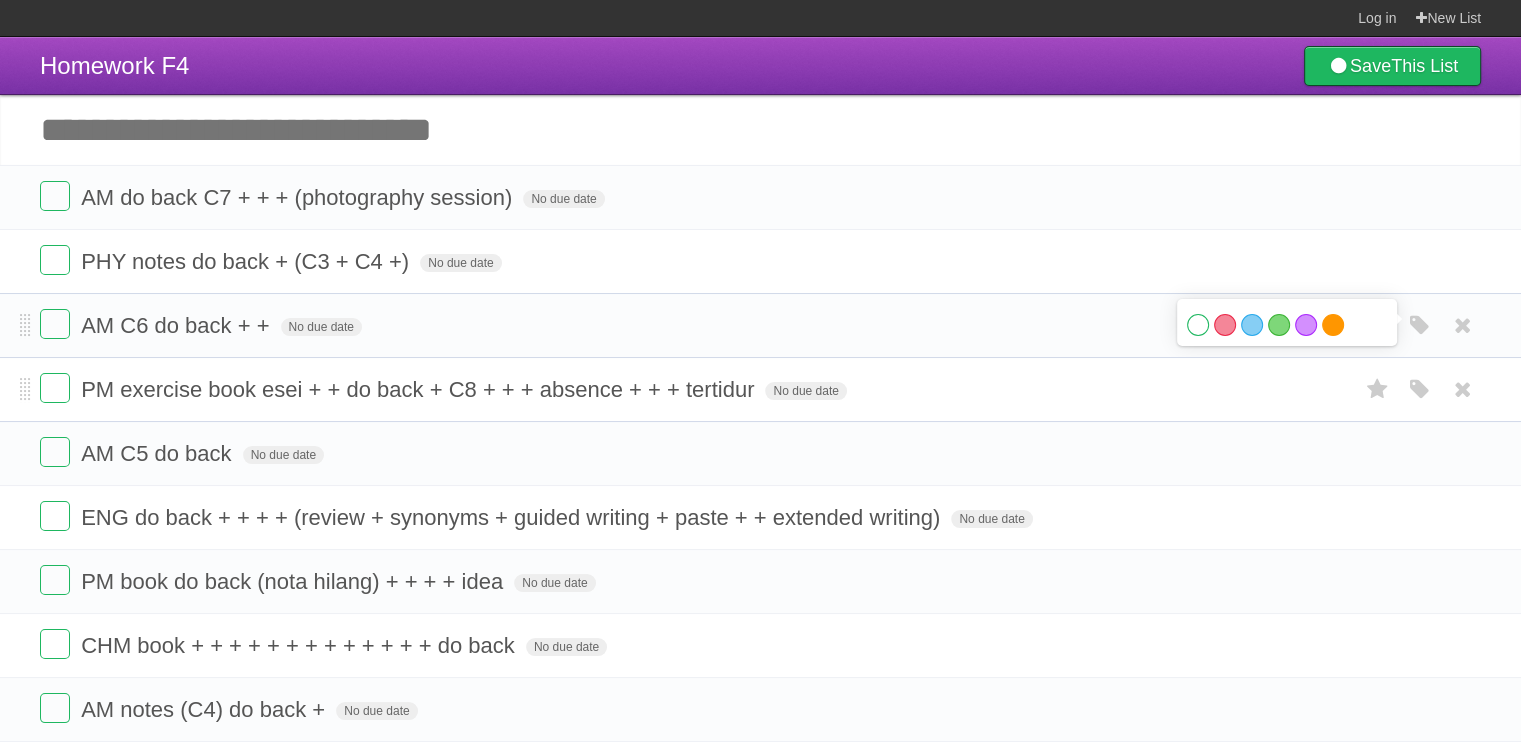 click on "Orange" at bounding box center (1333, 325) 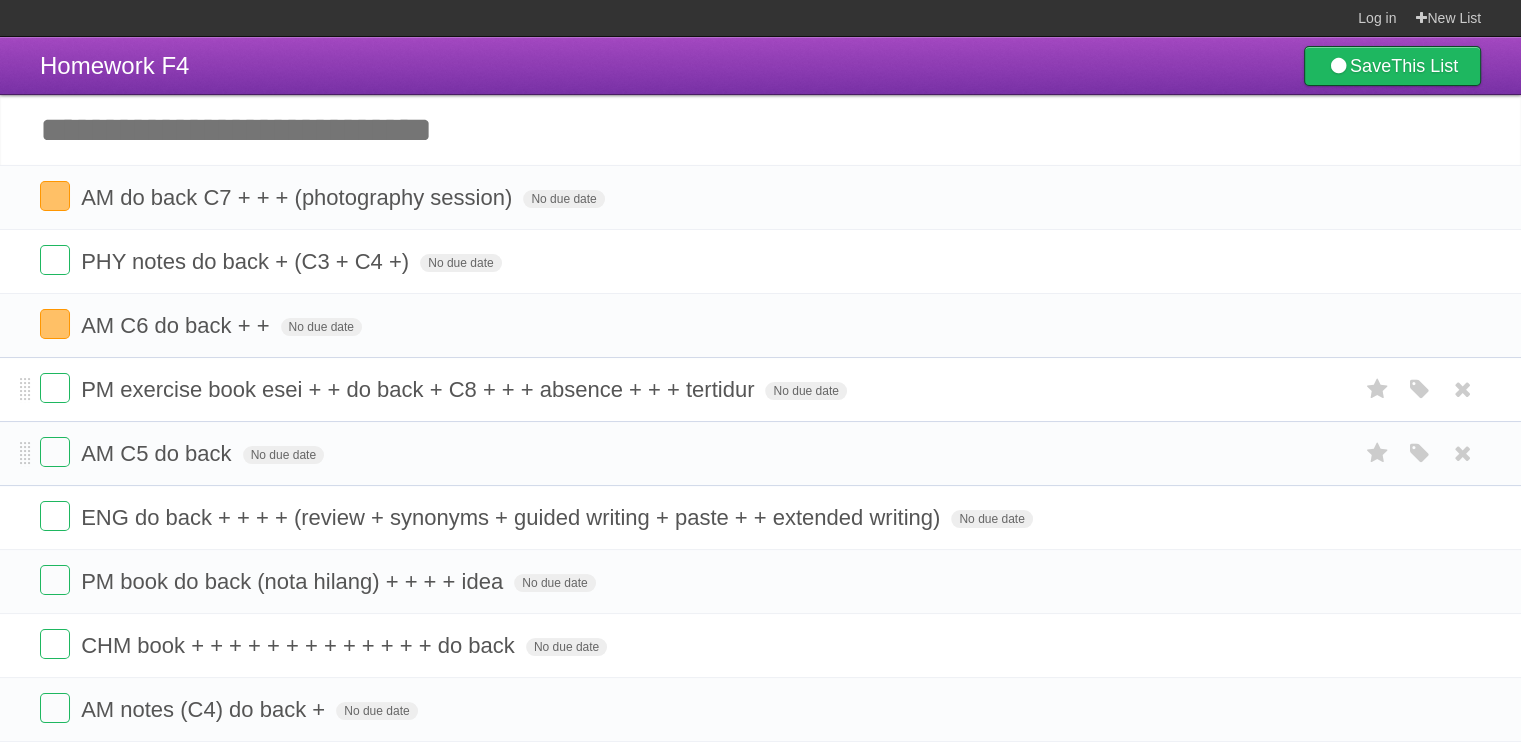 drag, startPoint x: 1411, startPoint y: 462, endPoint x: 1390, endPoint y: 467, distance: 21.587032 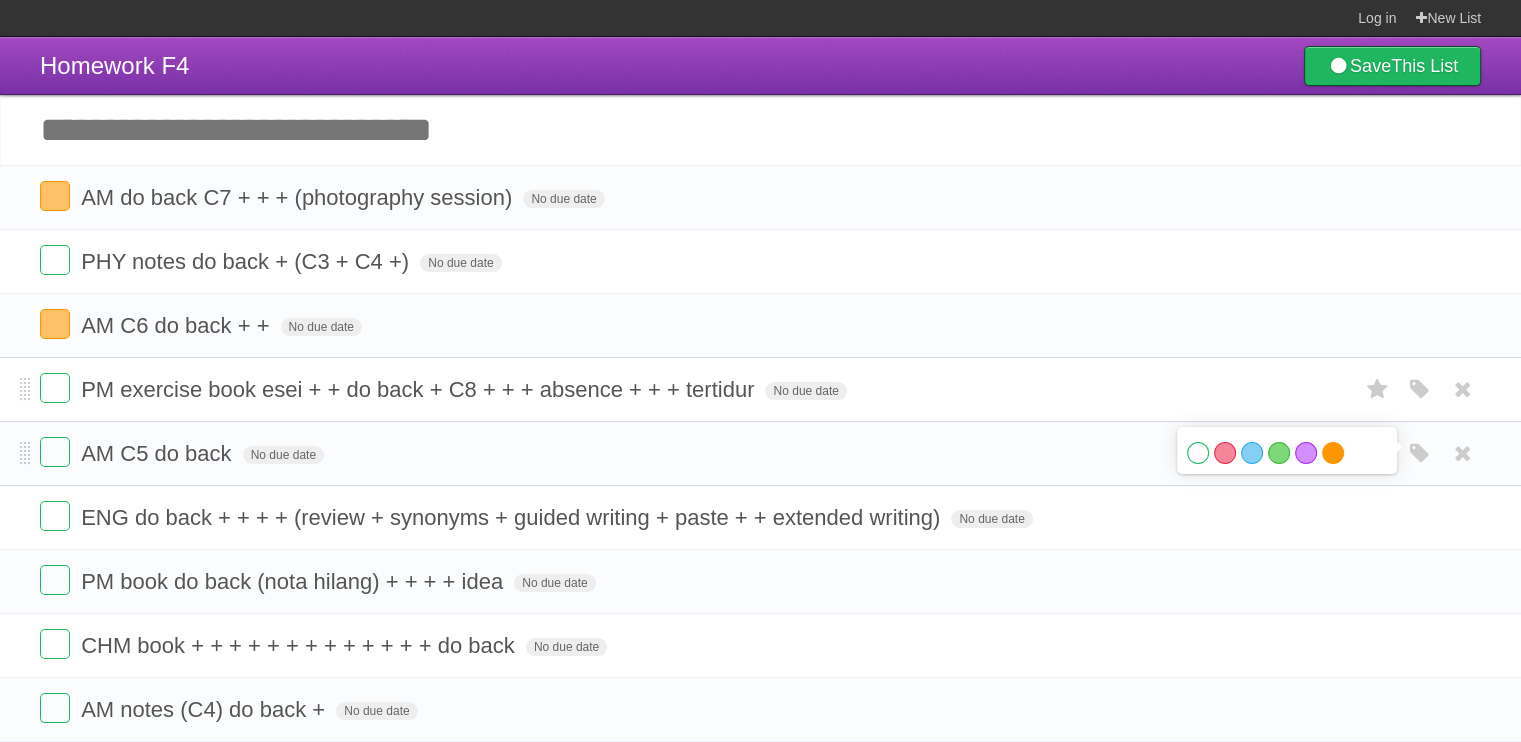 click on "Orange" at bounding box center (1333, 453) 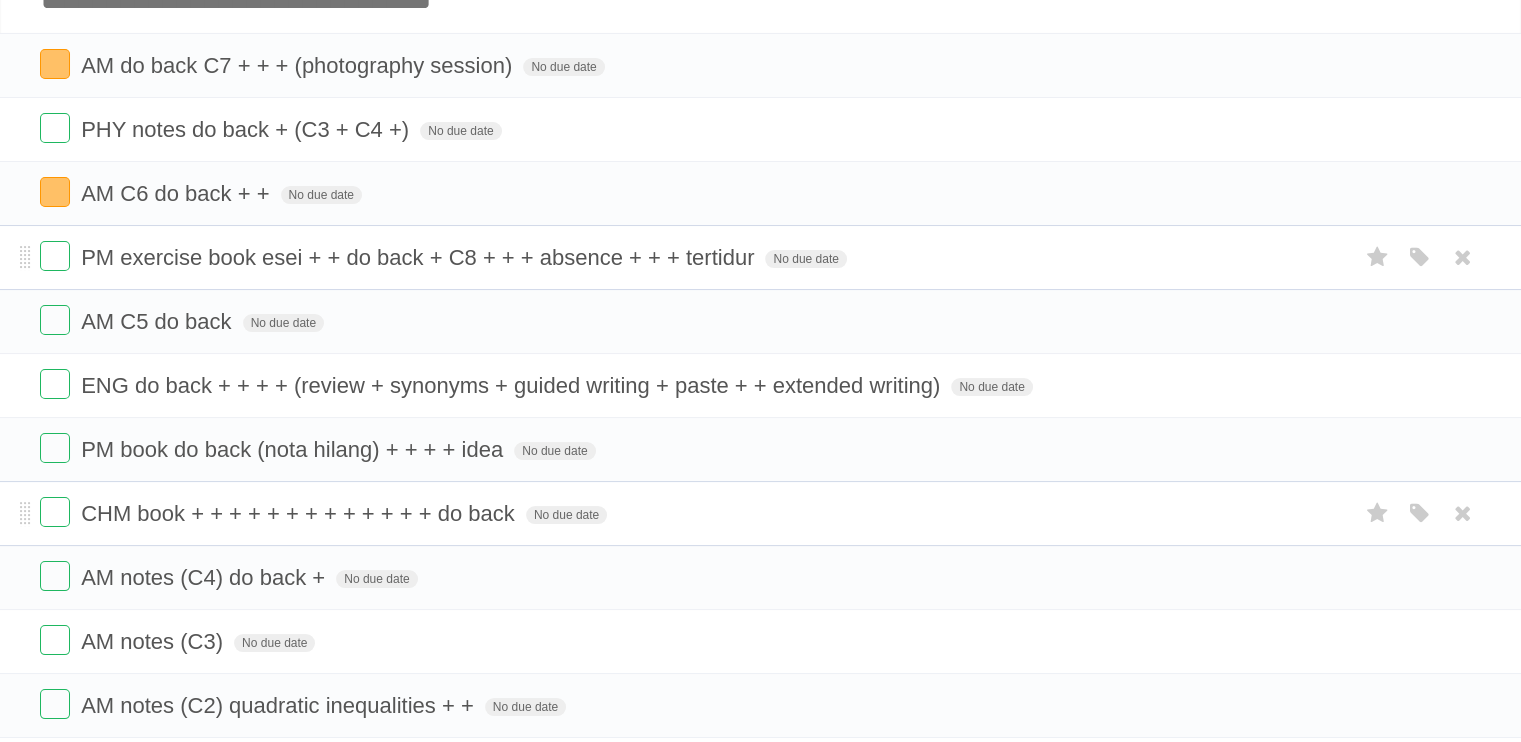 scroll, scrollTop: 200, scrollLeft: 0, axis: vertical 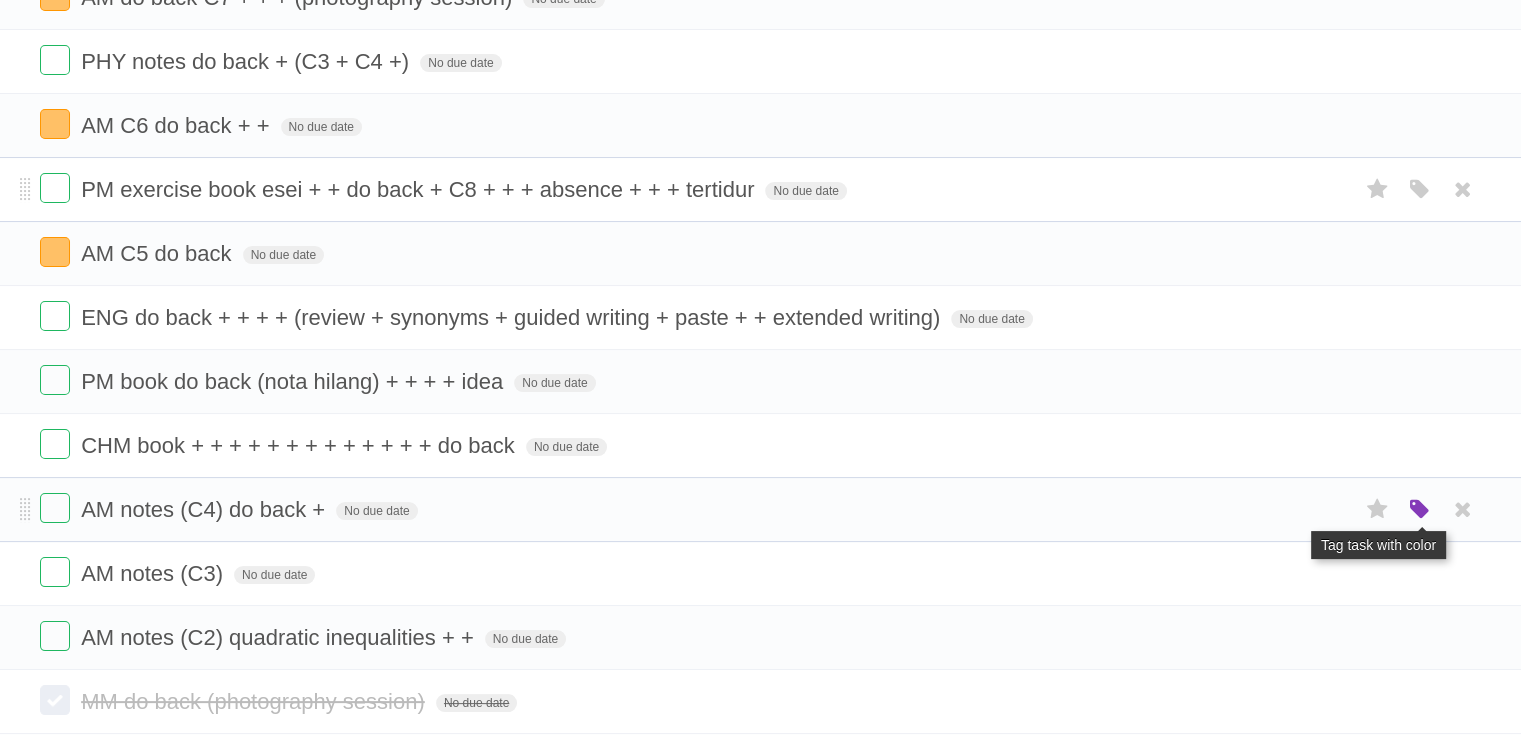 click at bounding box center (1420, 510) 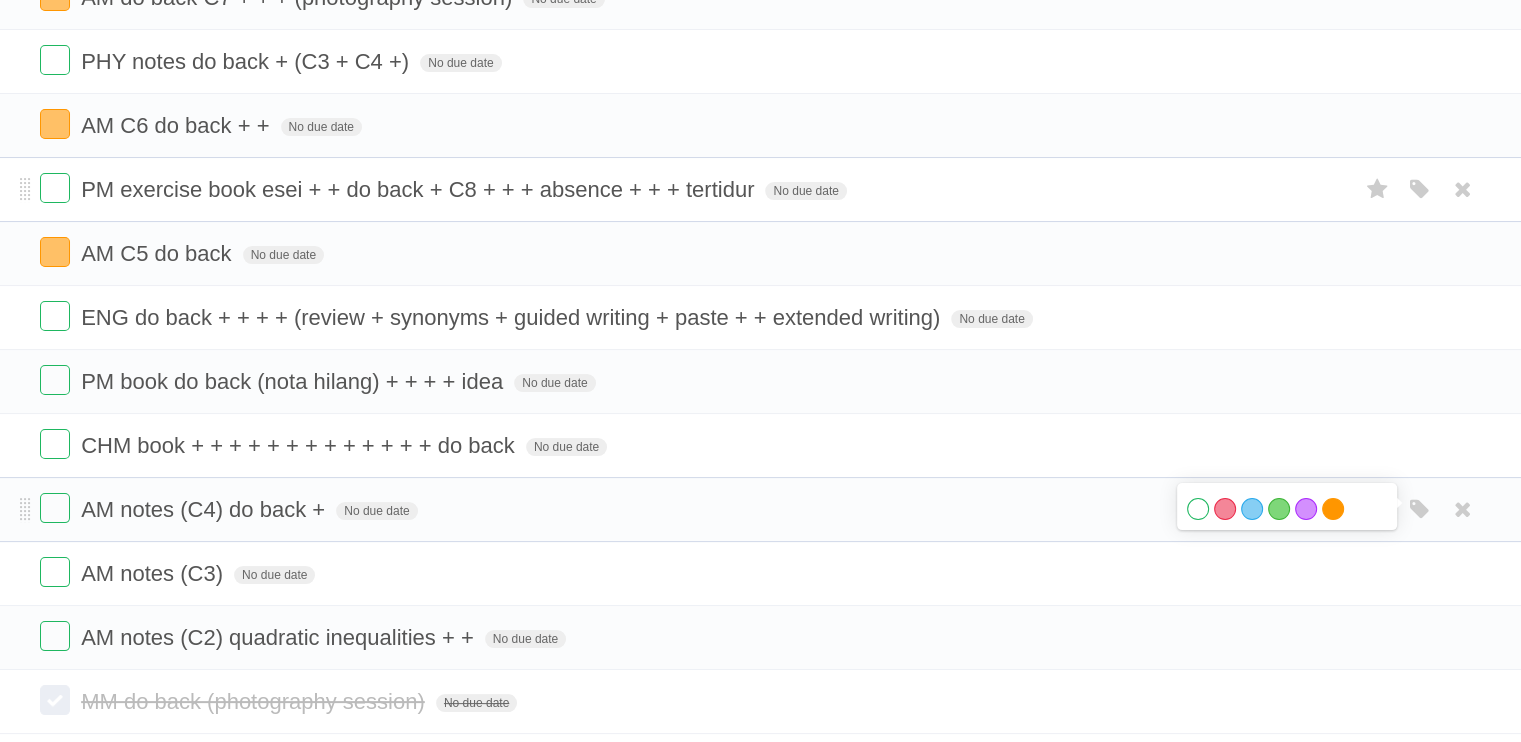 click on "Orange" at bounding box center (1333, 509) 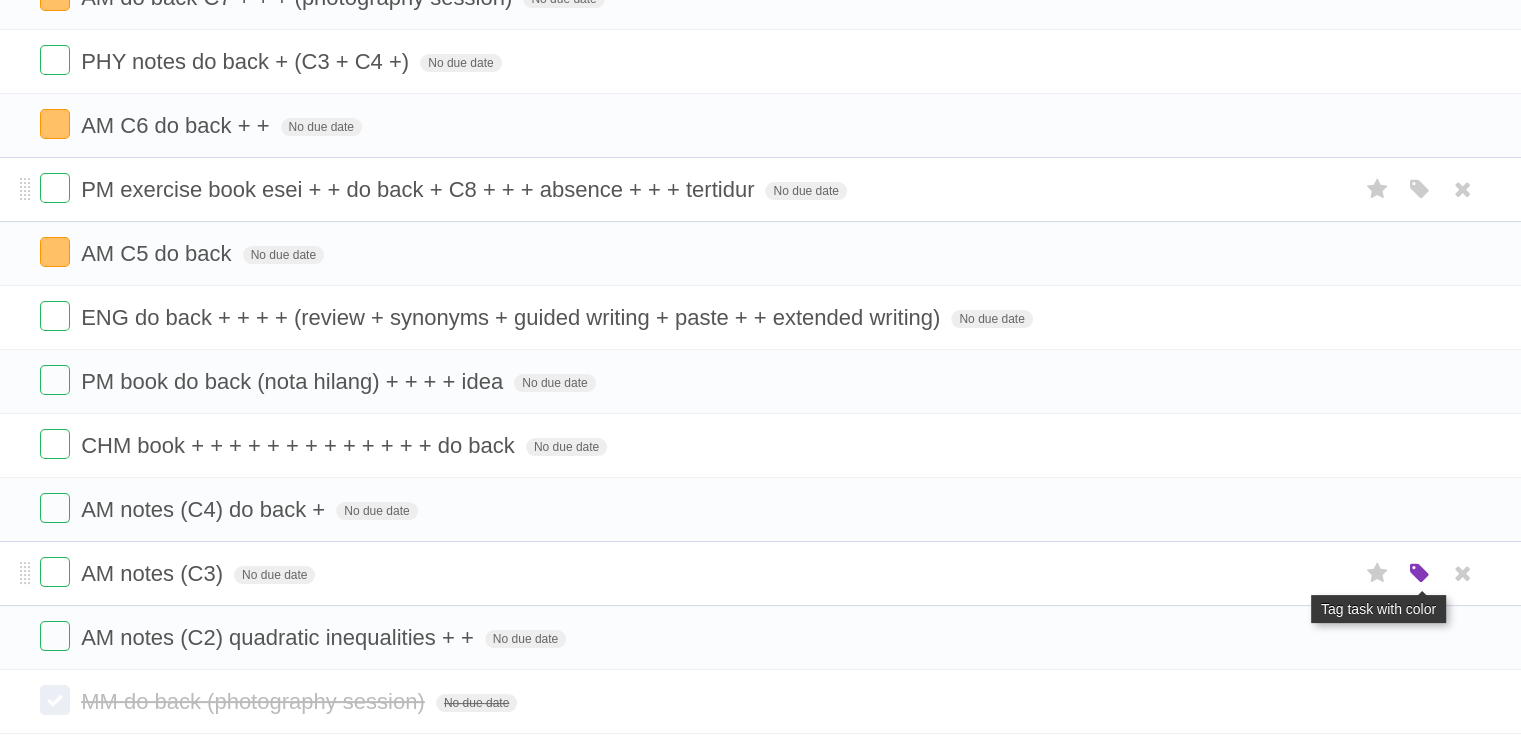 click at bounding box center (1420, 574) 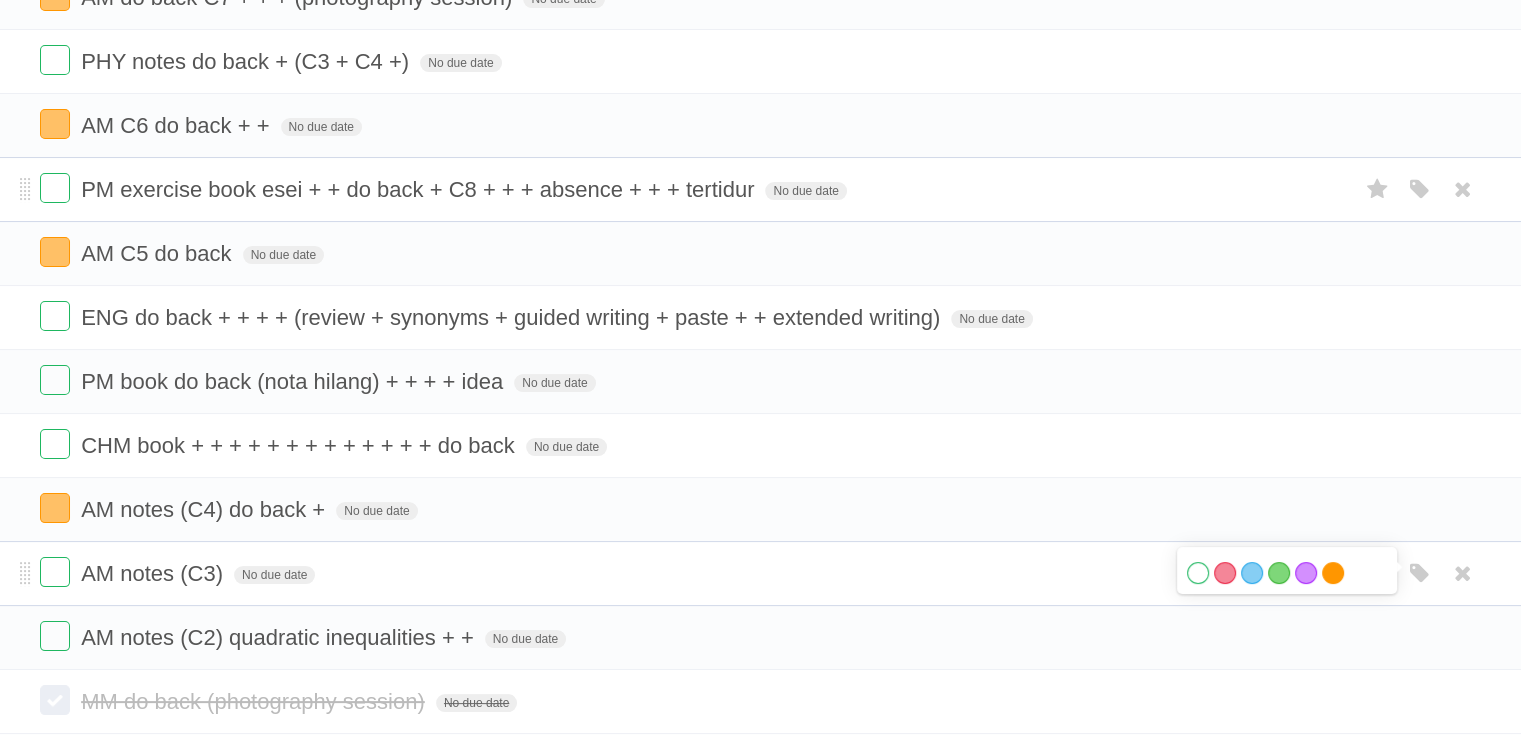 click on "White
Red
Blue
Green
Purple
Orange" at bounding box center [1287, 575] 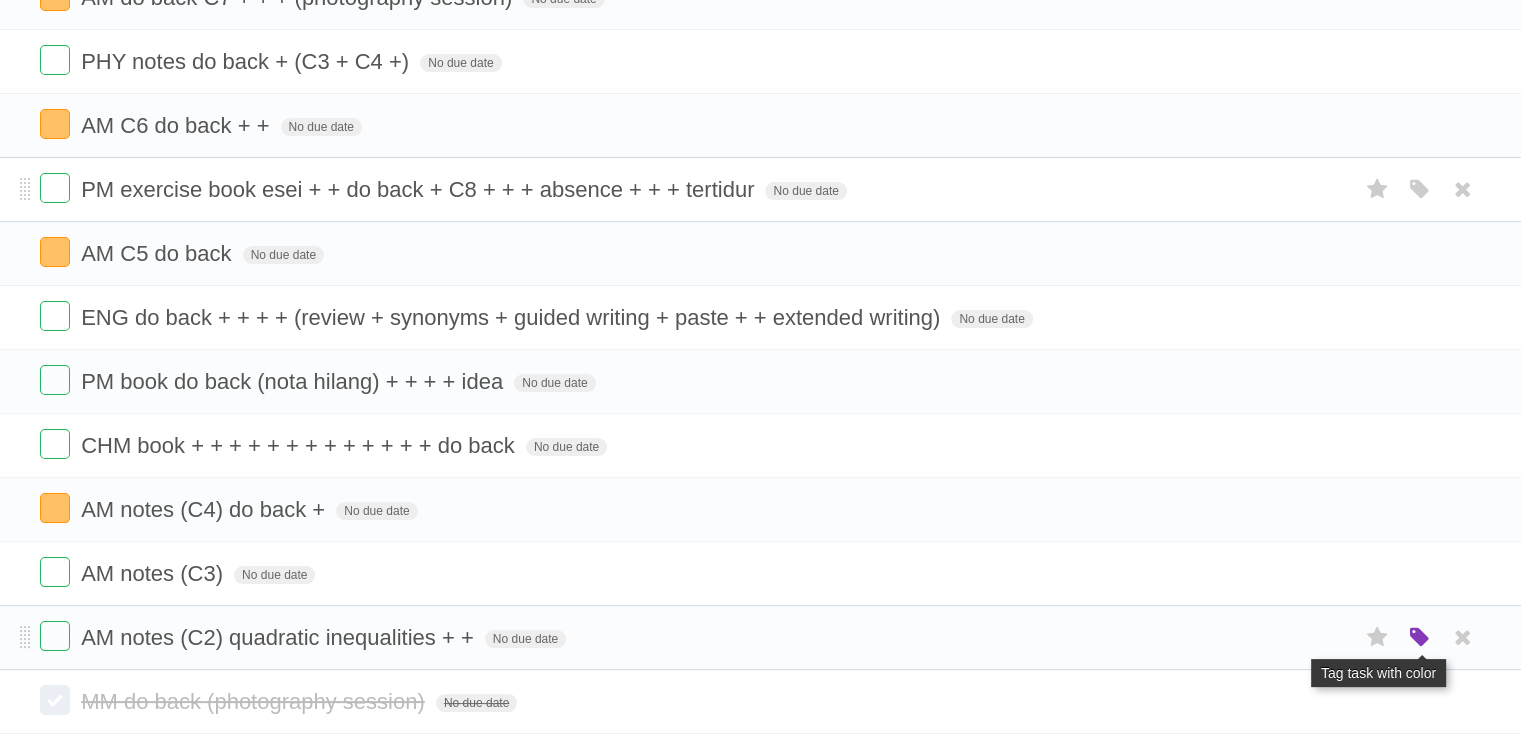 click at bounding box center [1420, 638] 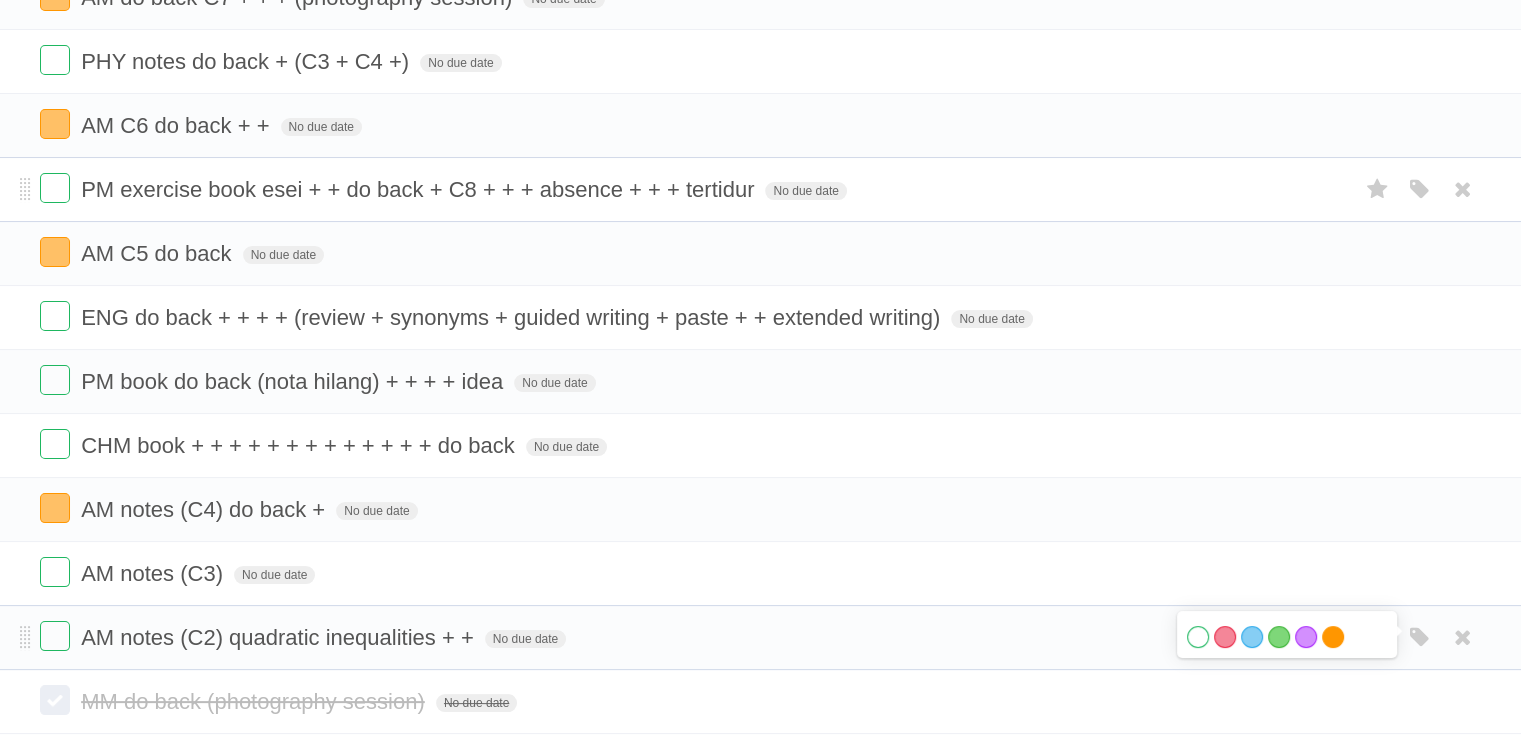 click on "Orange" at bounding box center [1333, 637] 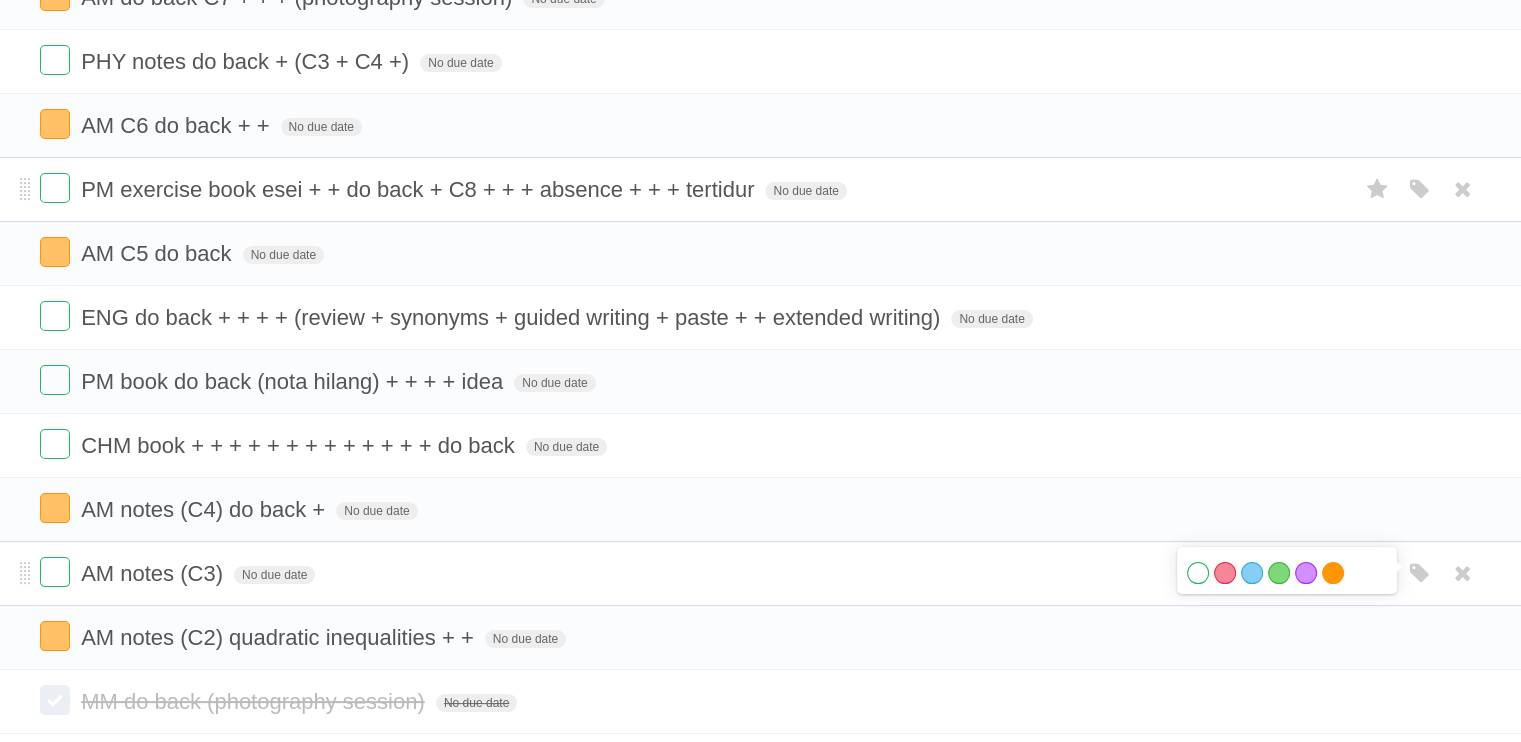 click on "Orange" at bounding box center (1333, 573) 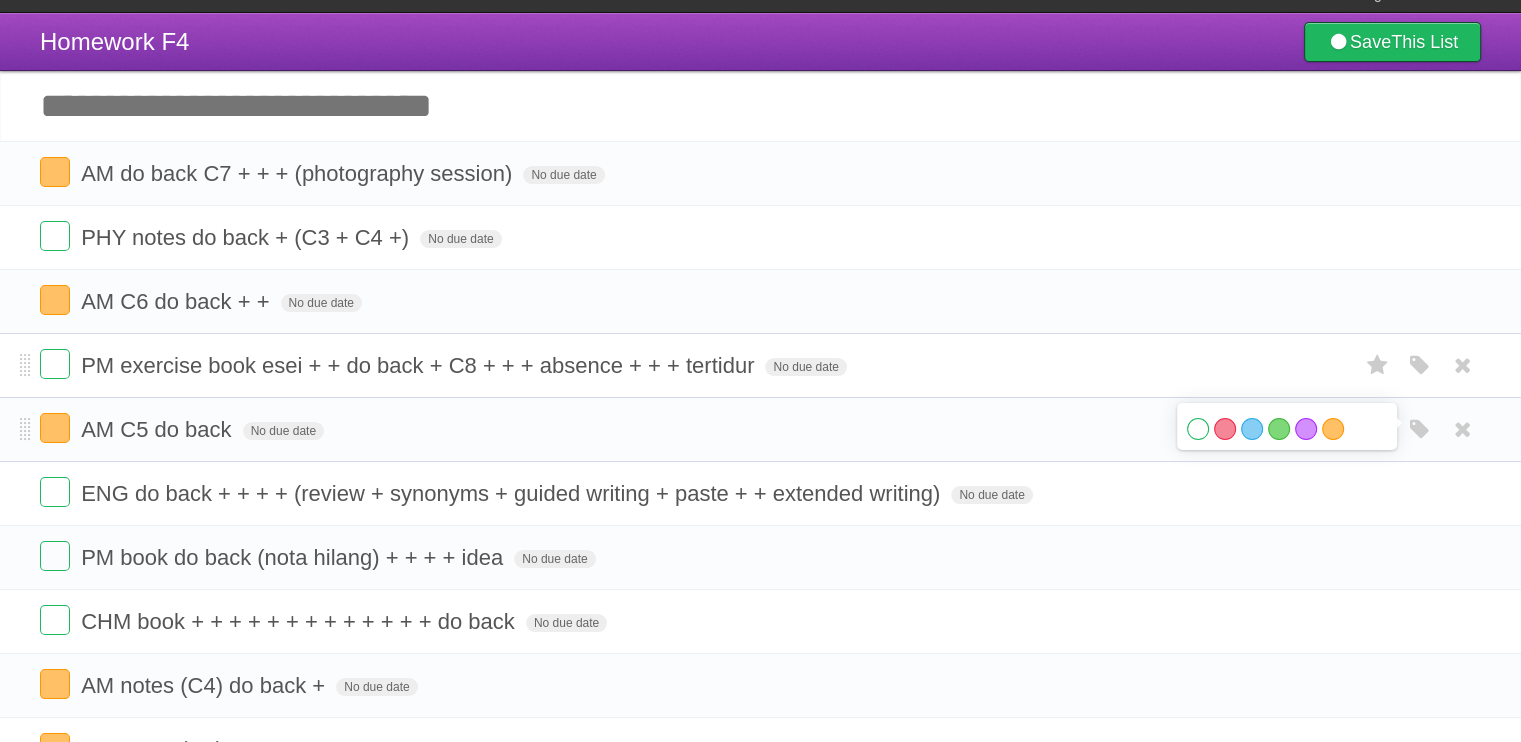 scroll, scrollTop: 100, scrollLeft: 0, axis: vertical 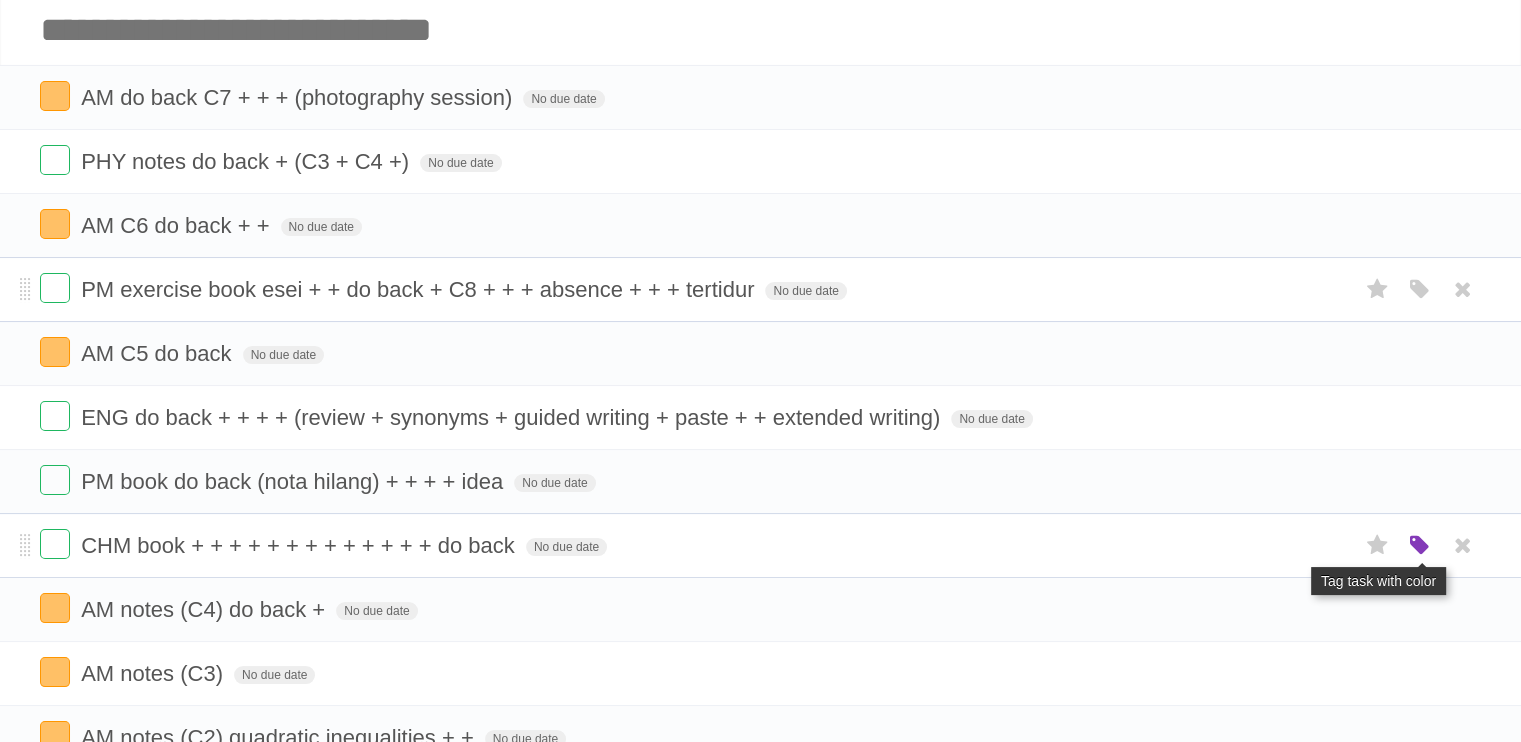 click at bounding box center [1420, 546] 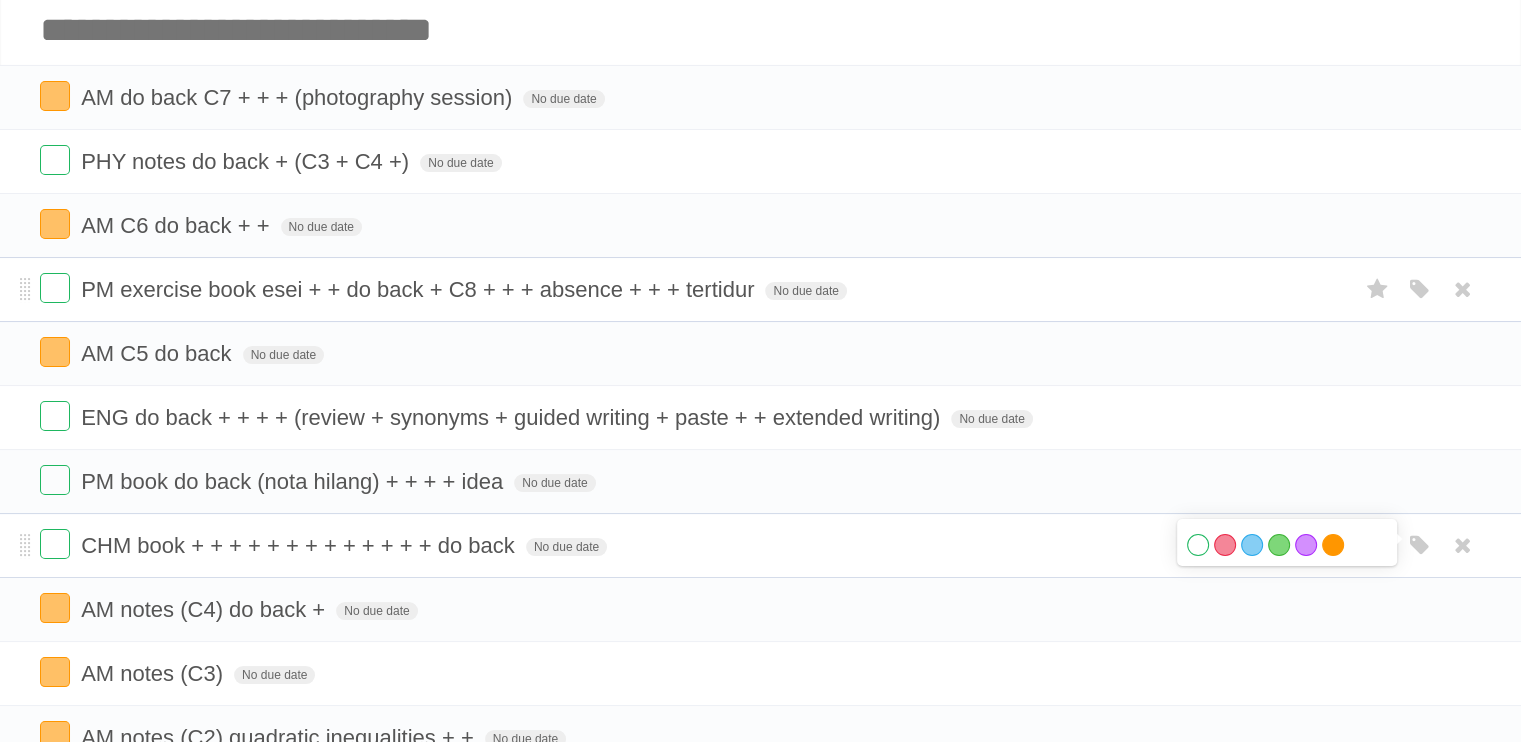 click on "Orange" at bounding box center (1333, 545) 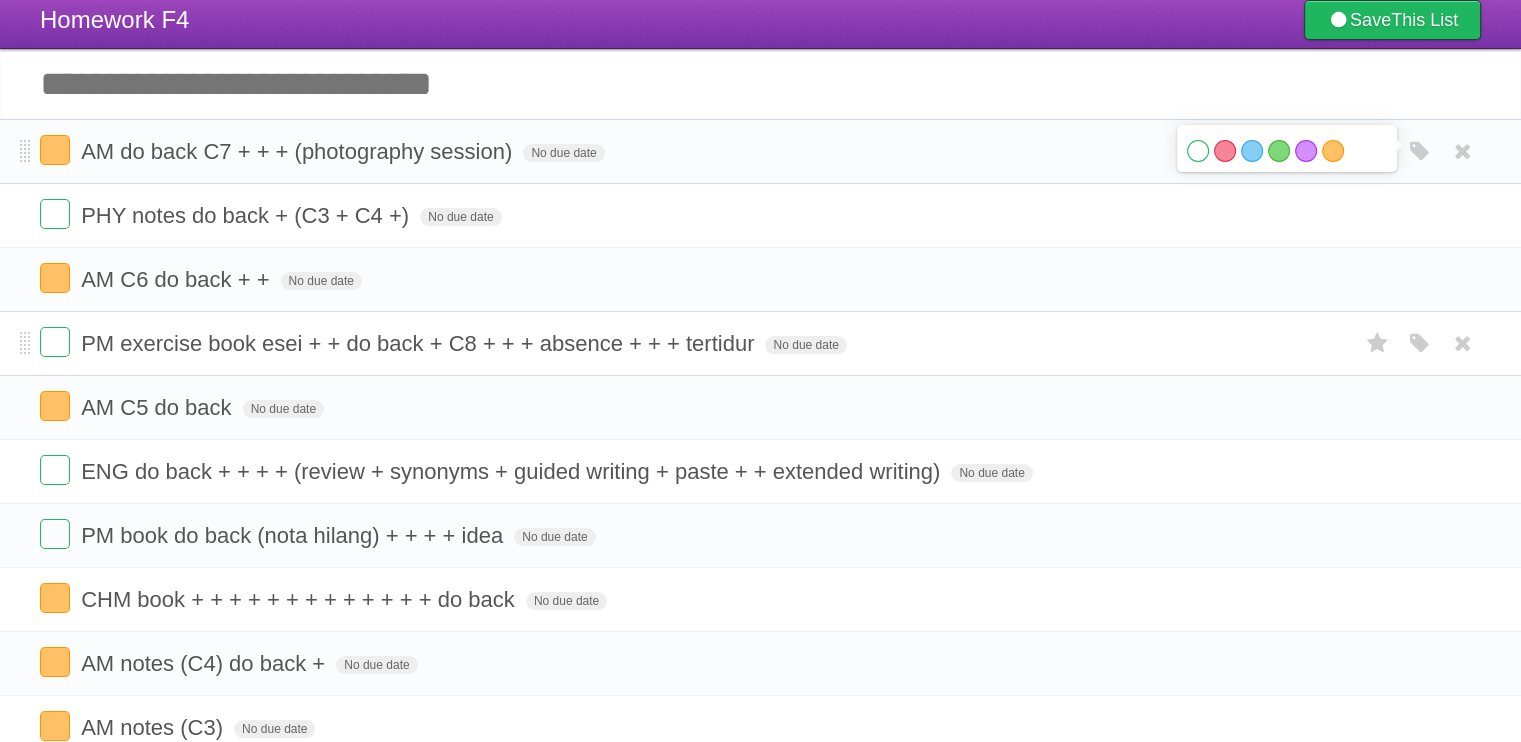 scroll, scrollTop: 0, scrollLeft: 0, axis: both 